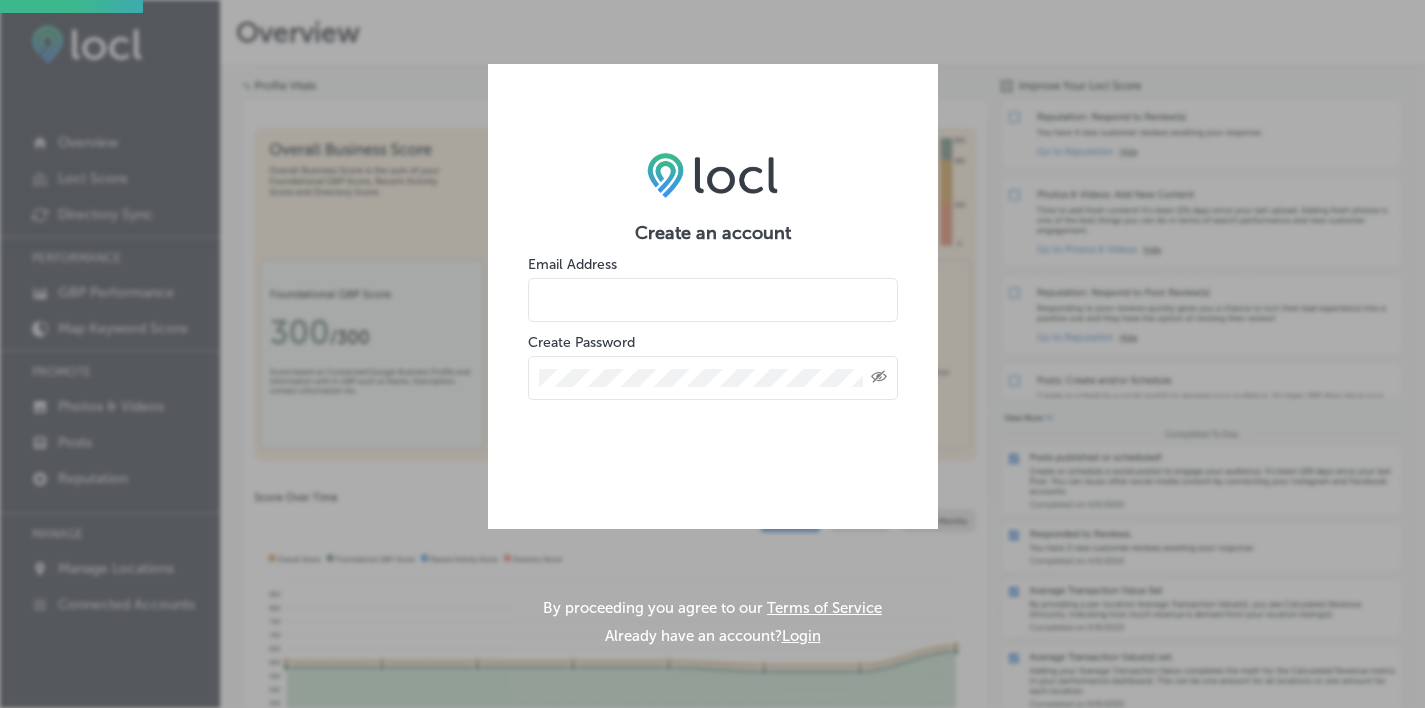 scroll, scrollTop: 0, scrollLeft: 0, axis: both 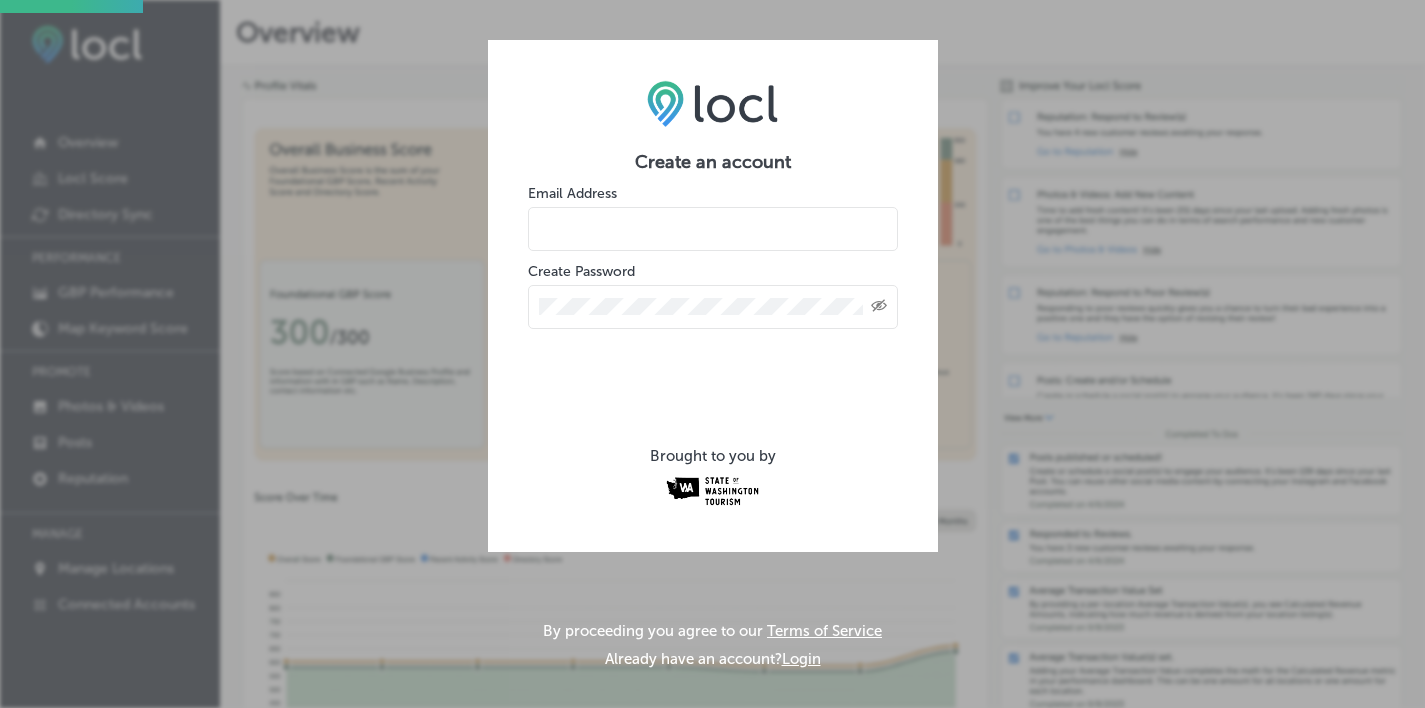click at bounding box center (713, 229) 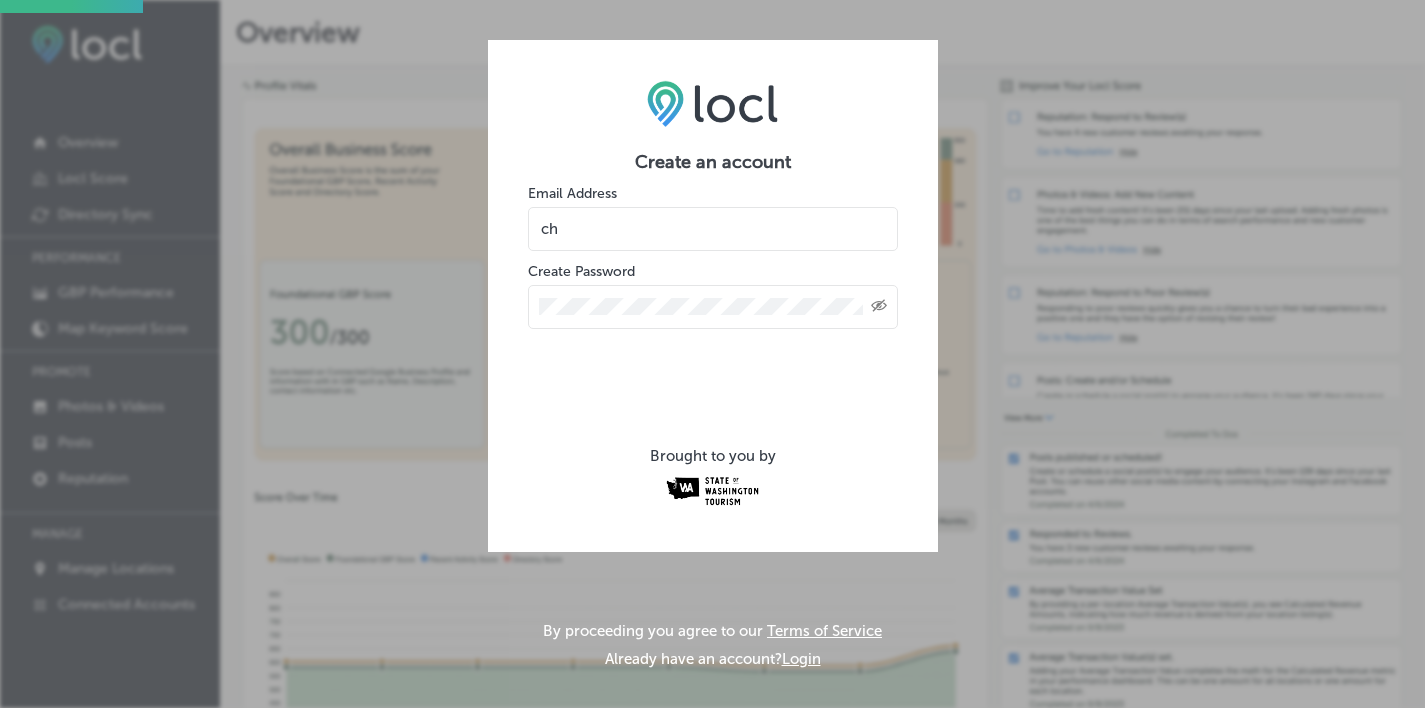 type on "c" 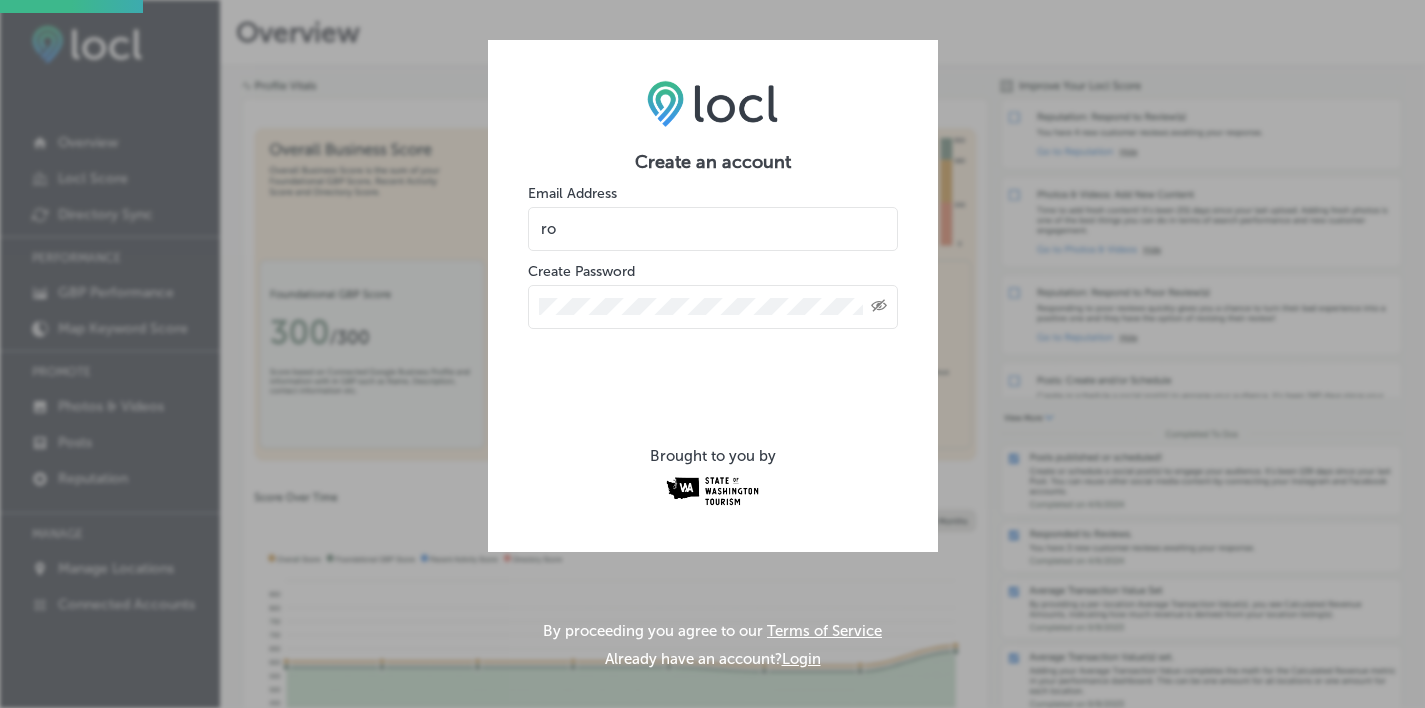 type on "[EMAIL]" 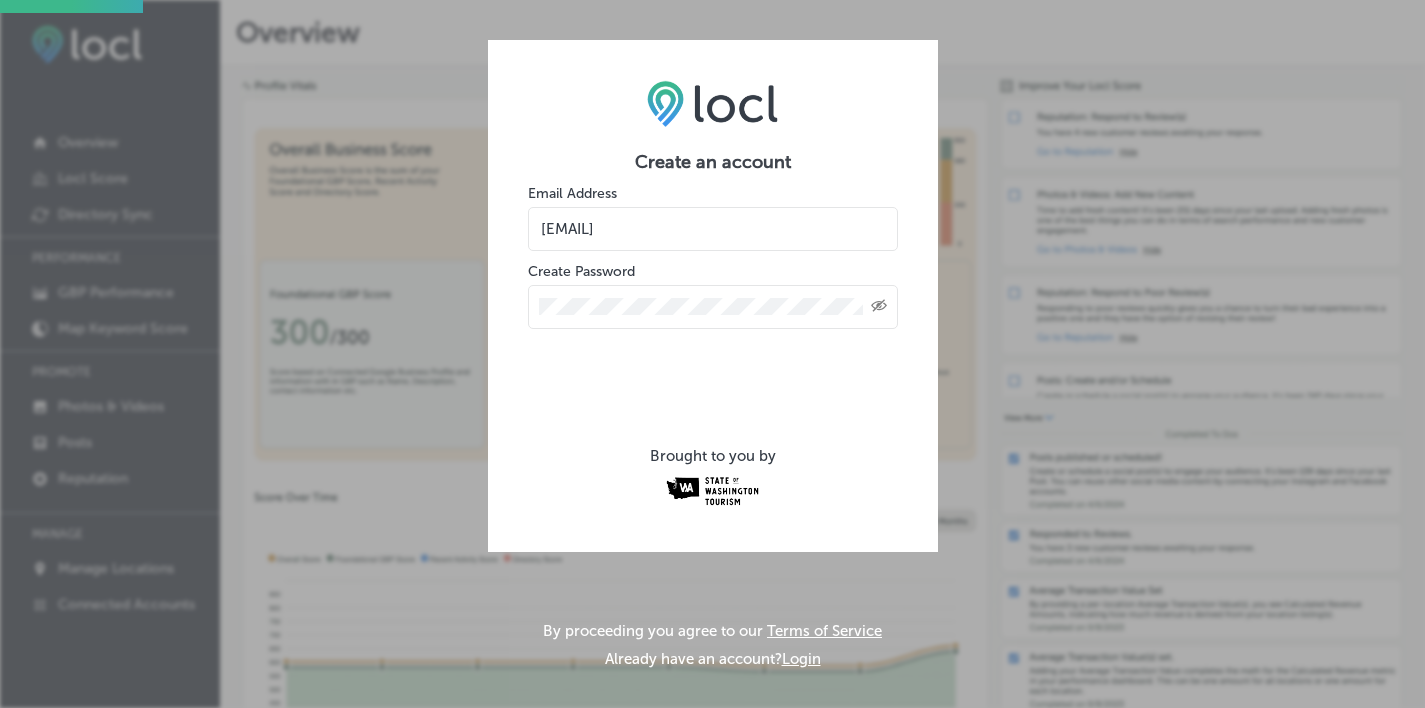 click on "Created with Sketch." at bounding box center [713, 307] 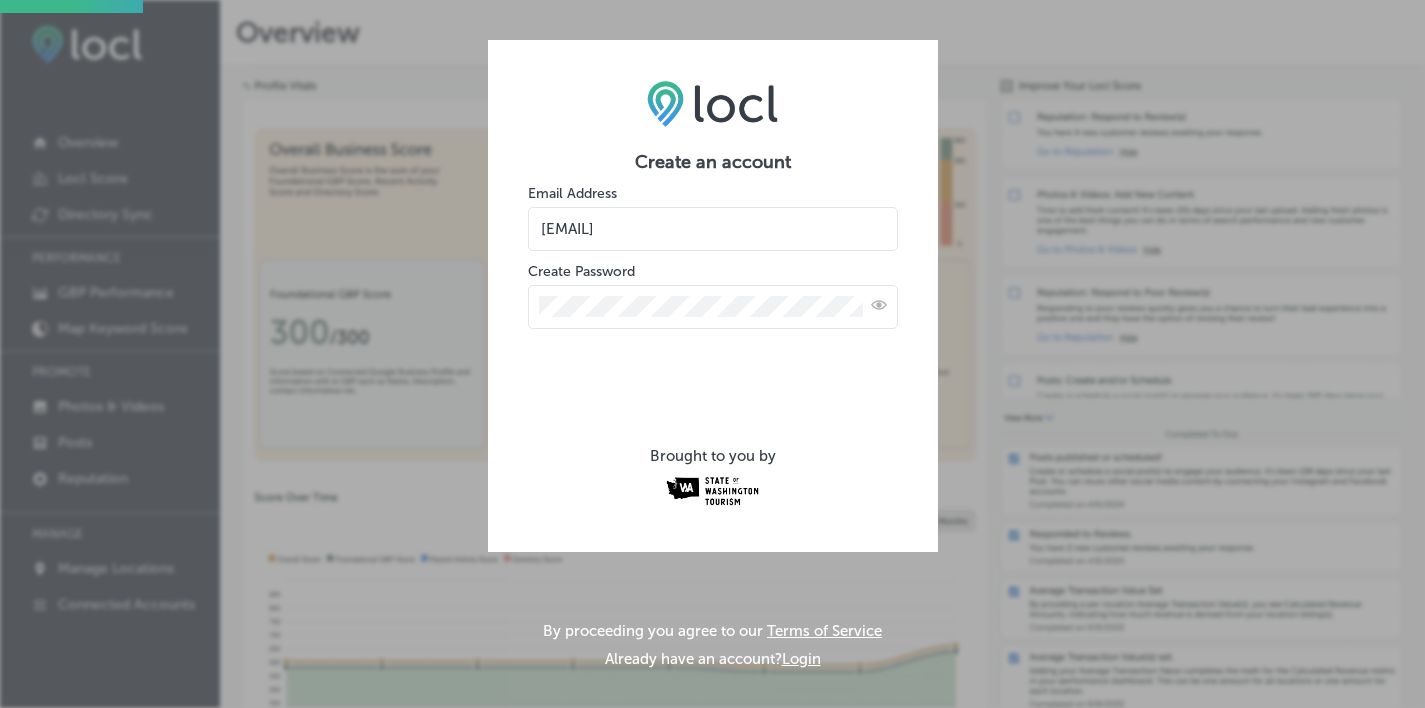 click on "Create an account Email Address roxy@firemac.org Create Password Brought to you by" at bounding box center [713, 295] 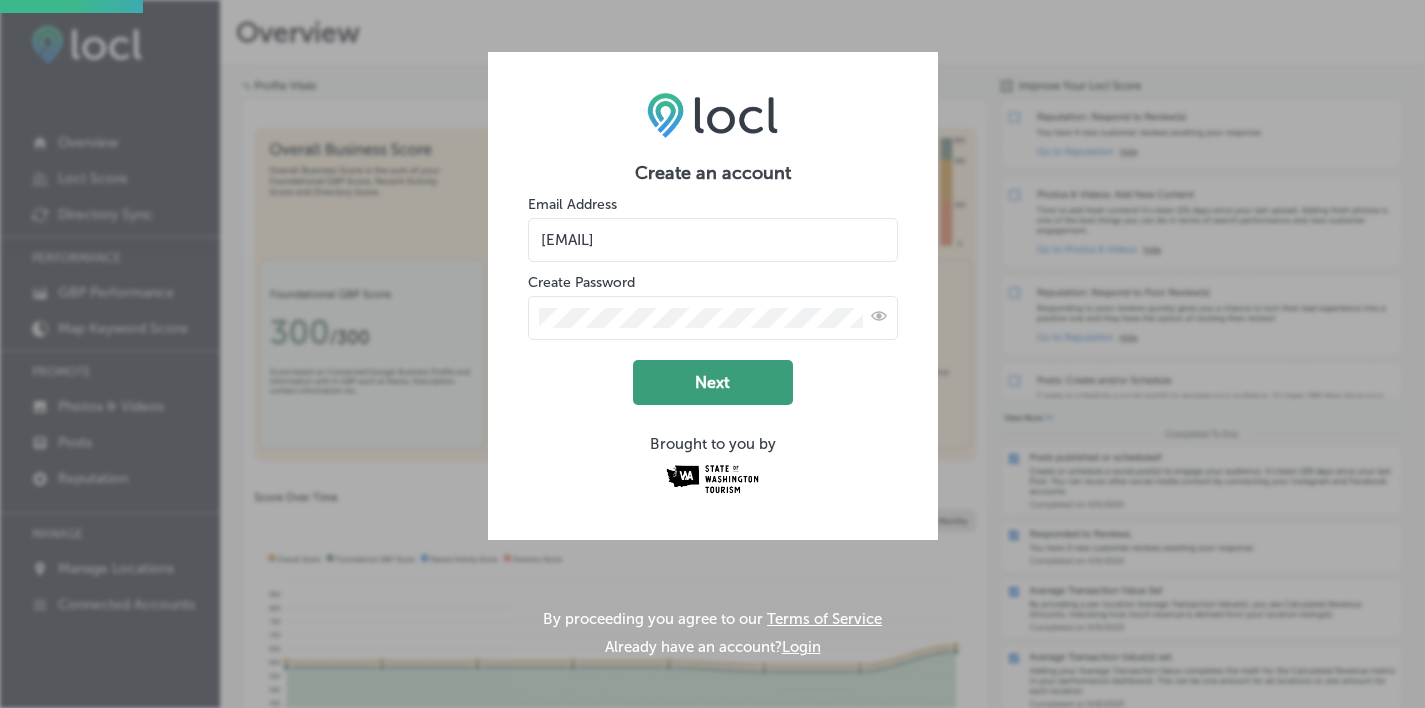 click on "Next" 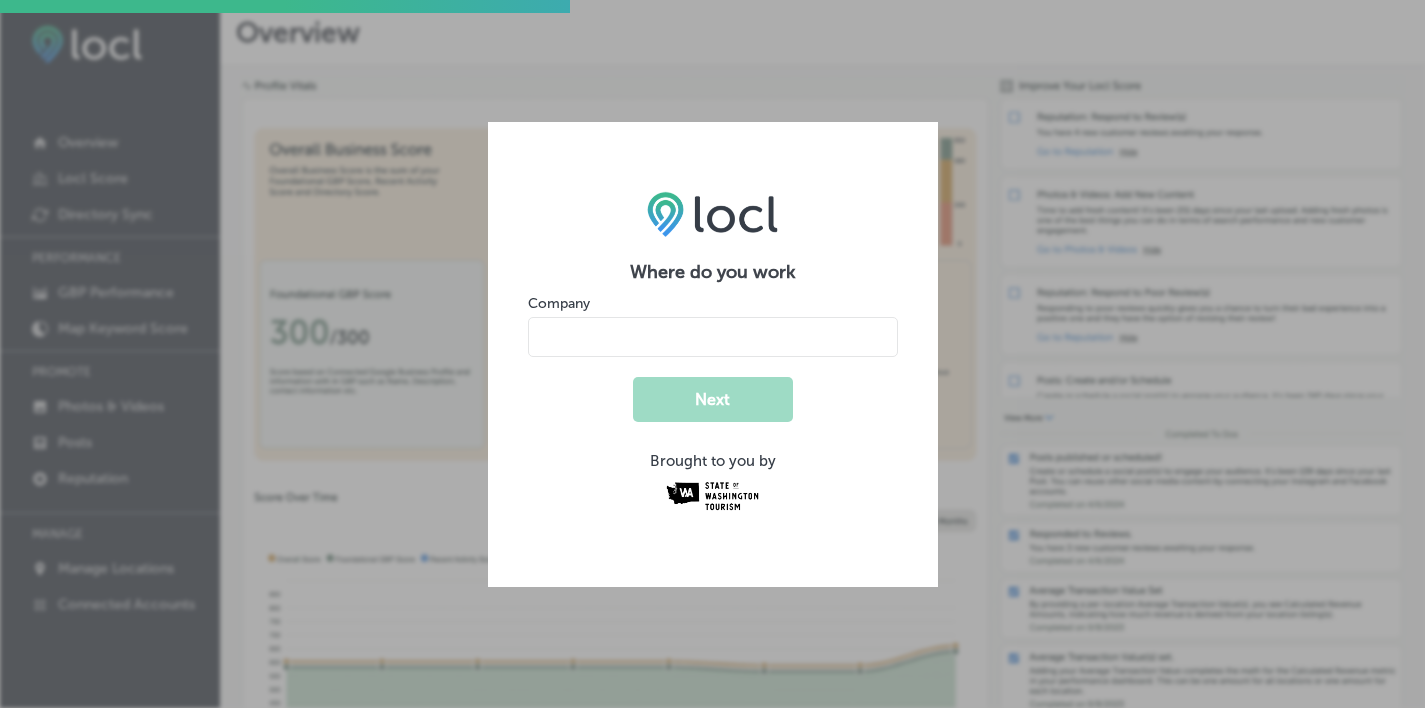 click at bounding box center [713, 337] 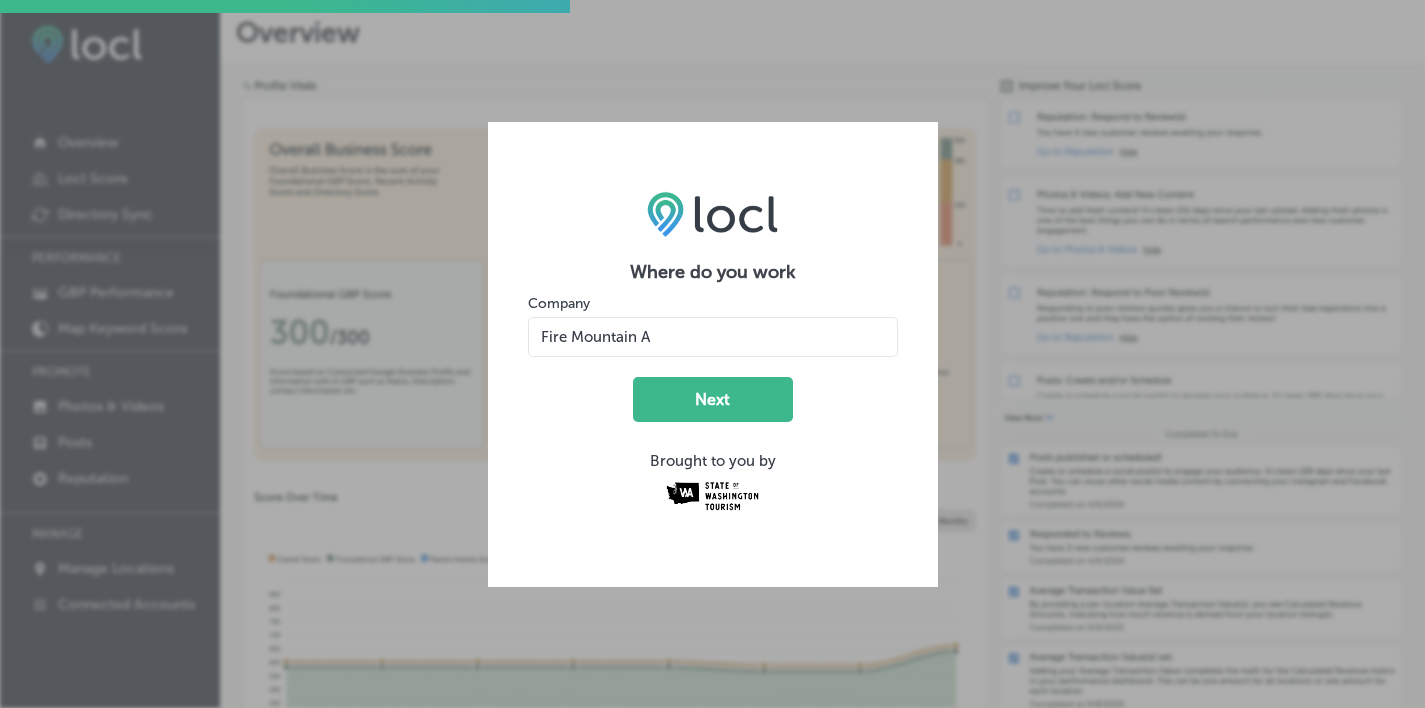 type on "r" 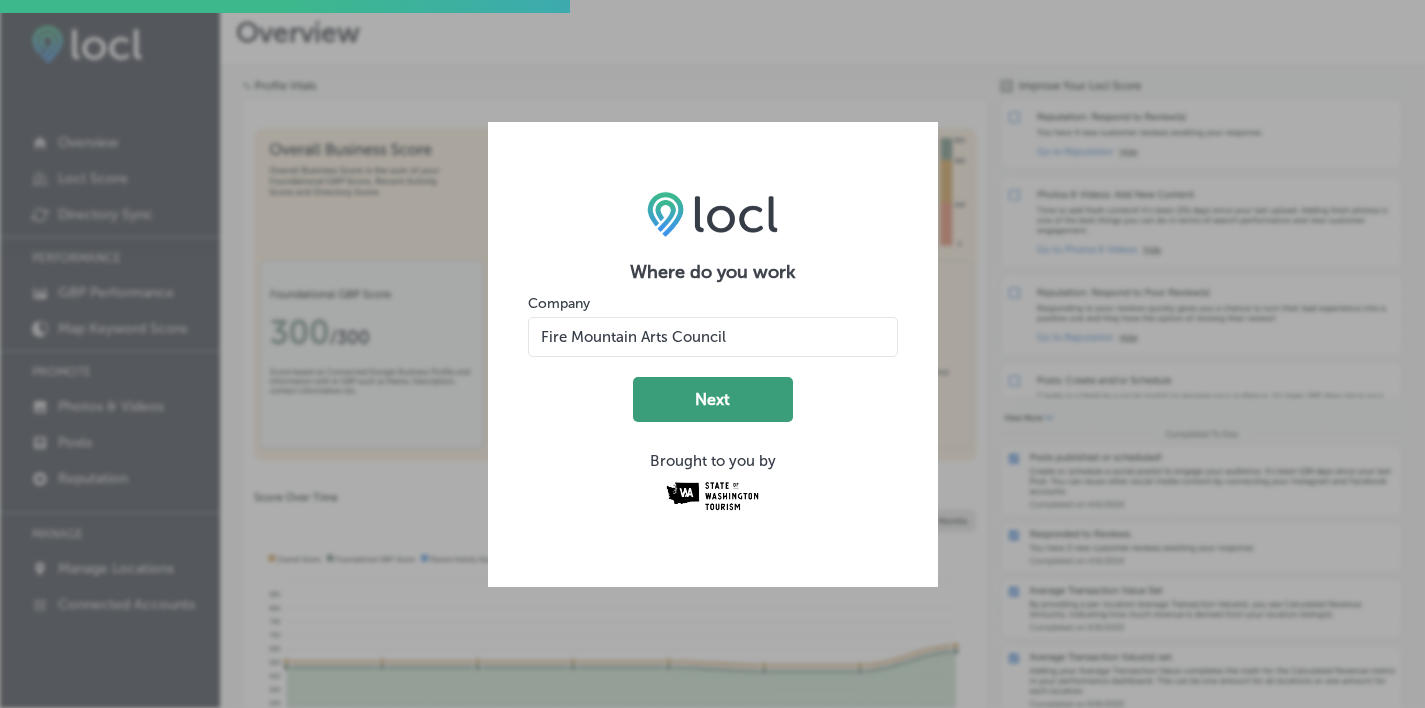 type on "Fire Mountain Arts Council" 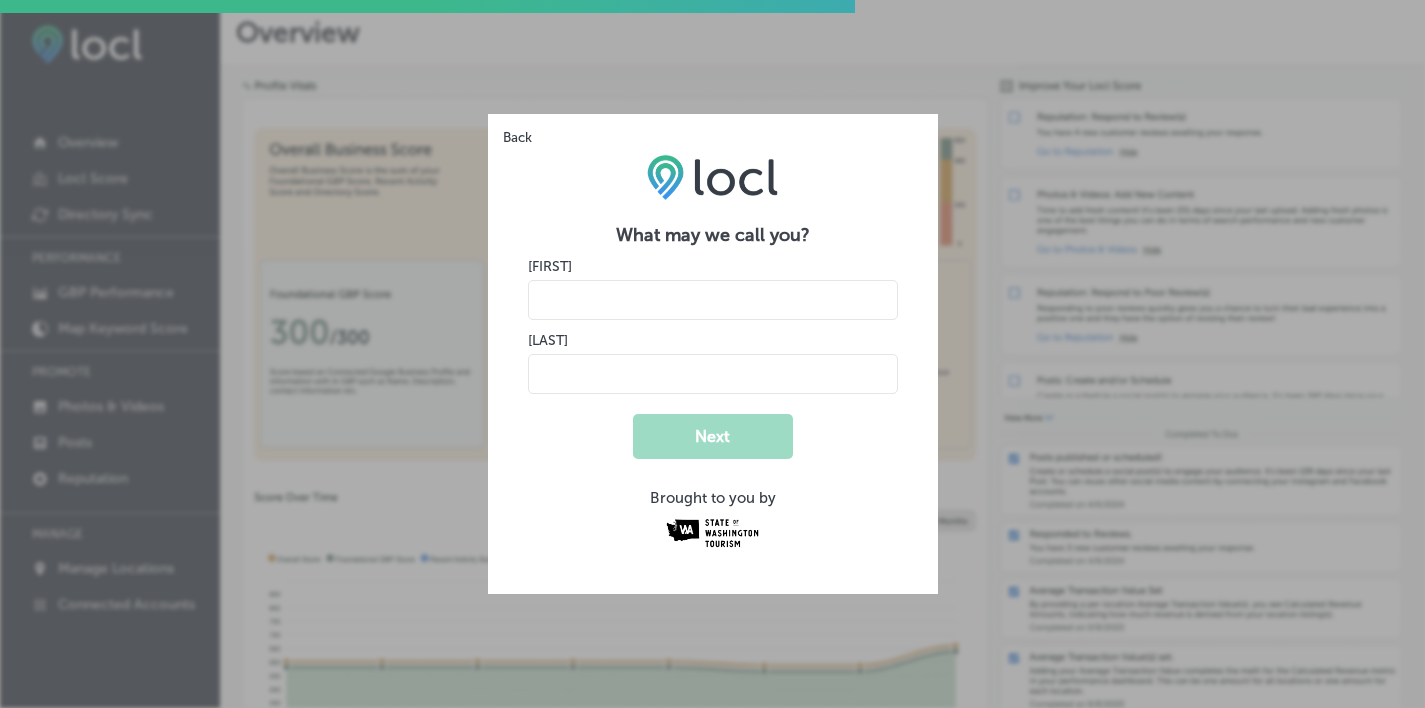 click at bounding box center (713, 300) 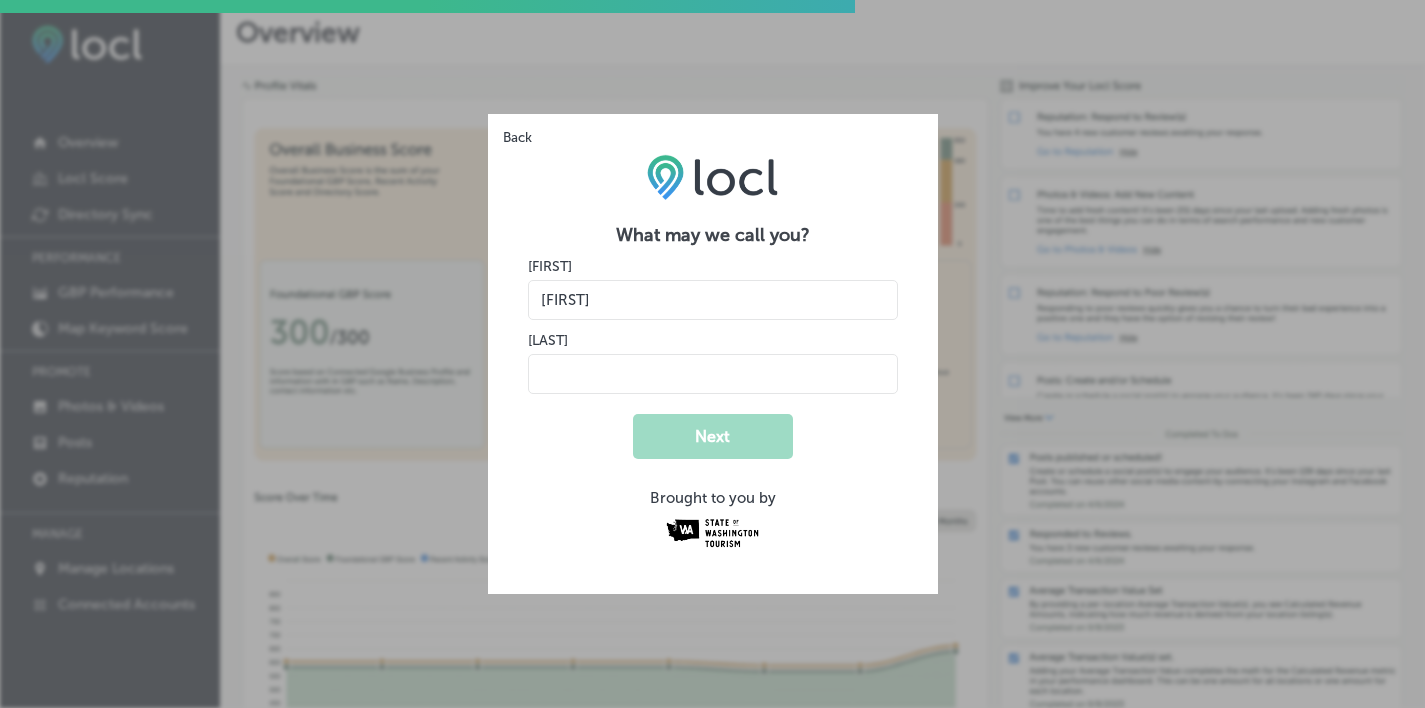 type on "Christina" 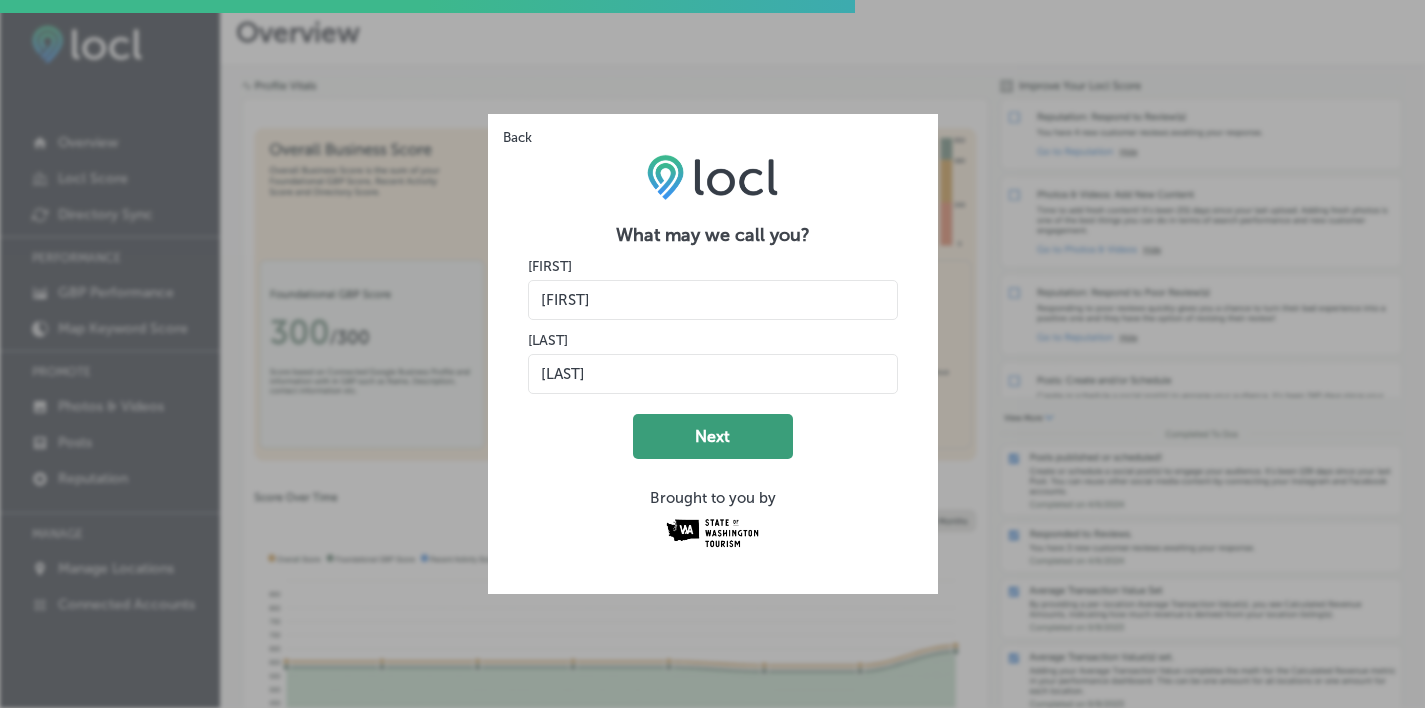 type on "Brischetto" 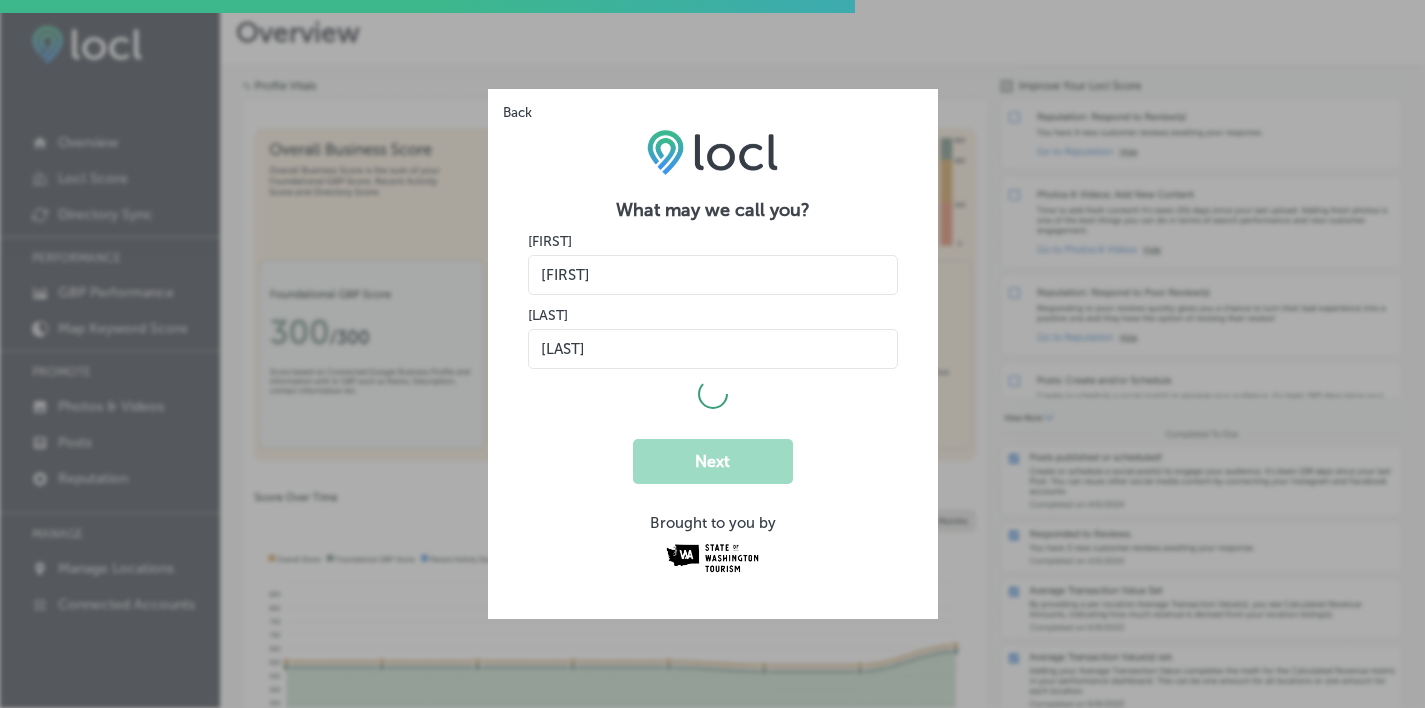 select on "US" 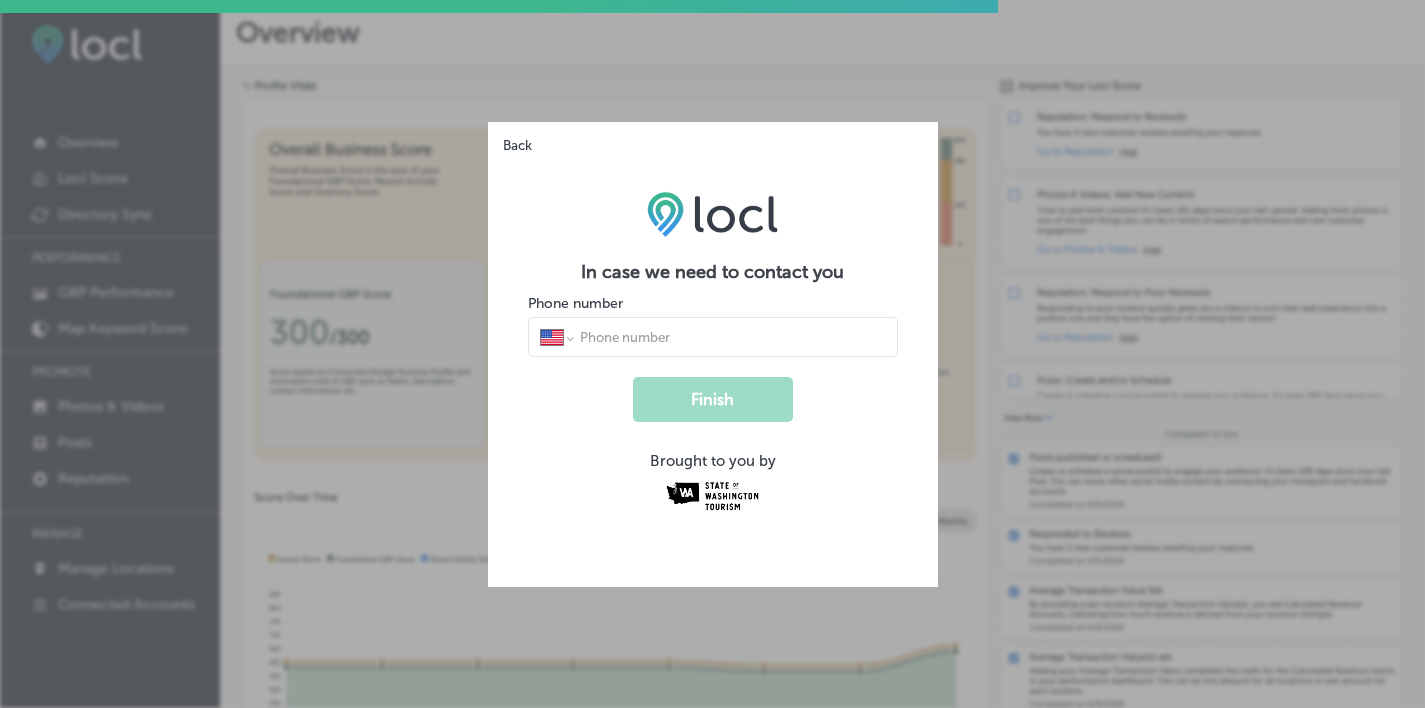 click on "International Afghanistan Åland Islands Albania Algeria American Samoa Andorra Angola Anguilla Antigua and Barbuda Argentina Armenia Aruba Ascension Island Australia Austria Azerbaijan Bahamas Bahrain Bangladesh Barbados Belarus Belgium Belize Benin Bermuda Bhutan Bolivia Bonaire, Sint Eustatius and Saba Bosnia and Herzegovina Botswana Brazil British Indian Ocean Territory Brunei Darussalam Bulgaria Burkina Faso Burundi Cambodia Cameroon Canada Cape Verde Cayman Islands Central African Republic Chad Chile China Christmas Island Cocos (Keeling) Islands Colombia Comoros Congo Congo, Democratic Republic of the Cook Islands Costa Rica Cote d'Ivoire Croatia Cuba Curaçao Cyprus Czech Republic Denmark Djibouti Dominica Dominican Republic Ecuador Egypt El Salvador Equatorial Guinea Eritrea Estonia Ethiopia Falkland Islands Faroe Islands Federated States of Micronesia Fiji Finland France French Guiana French Polynesia Gabon Gambia Georgia Germany Ghana Gibraltar Greece Greenland Grenada Guadeloupe Guam Guatemala" at bounding box center [713, 337] 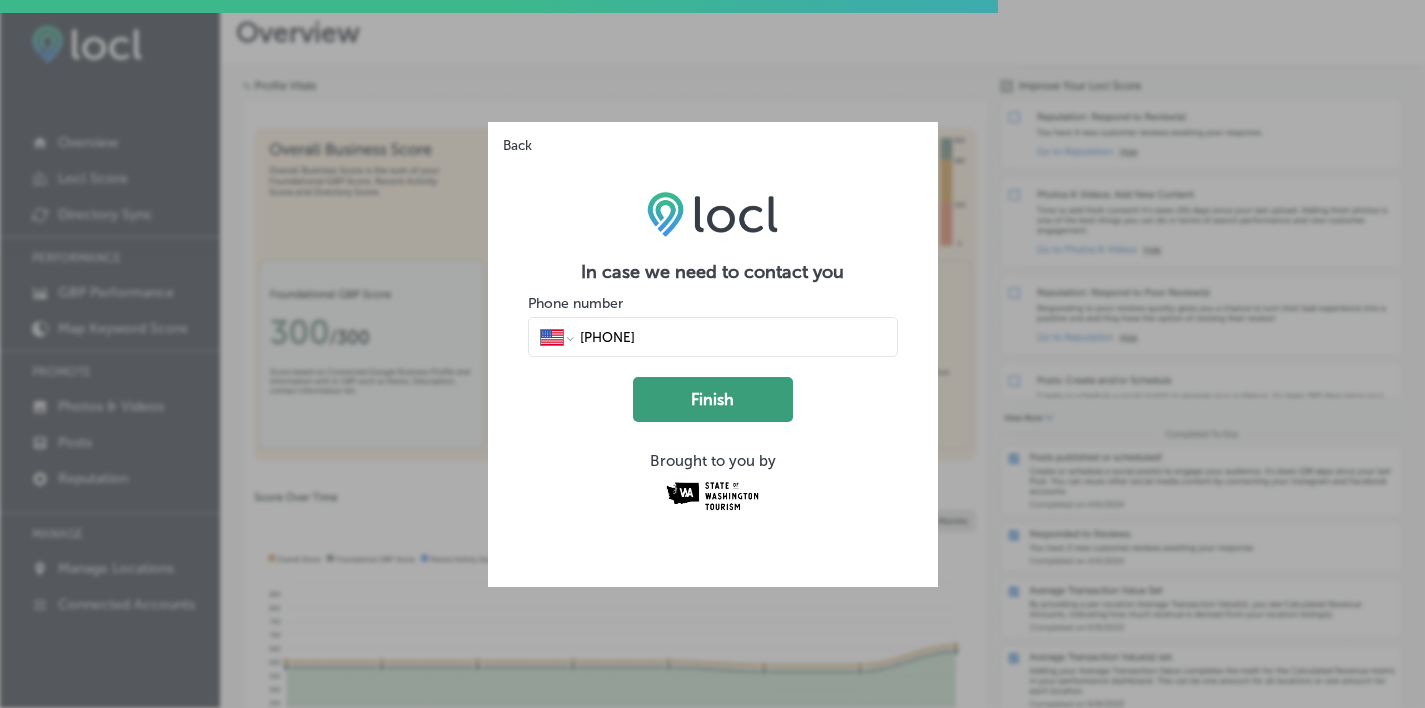 click on "Finish" 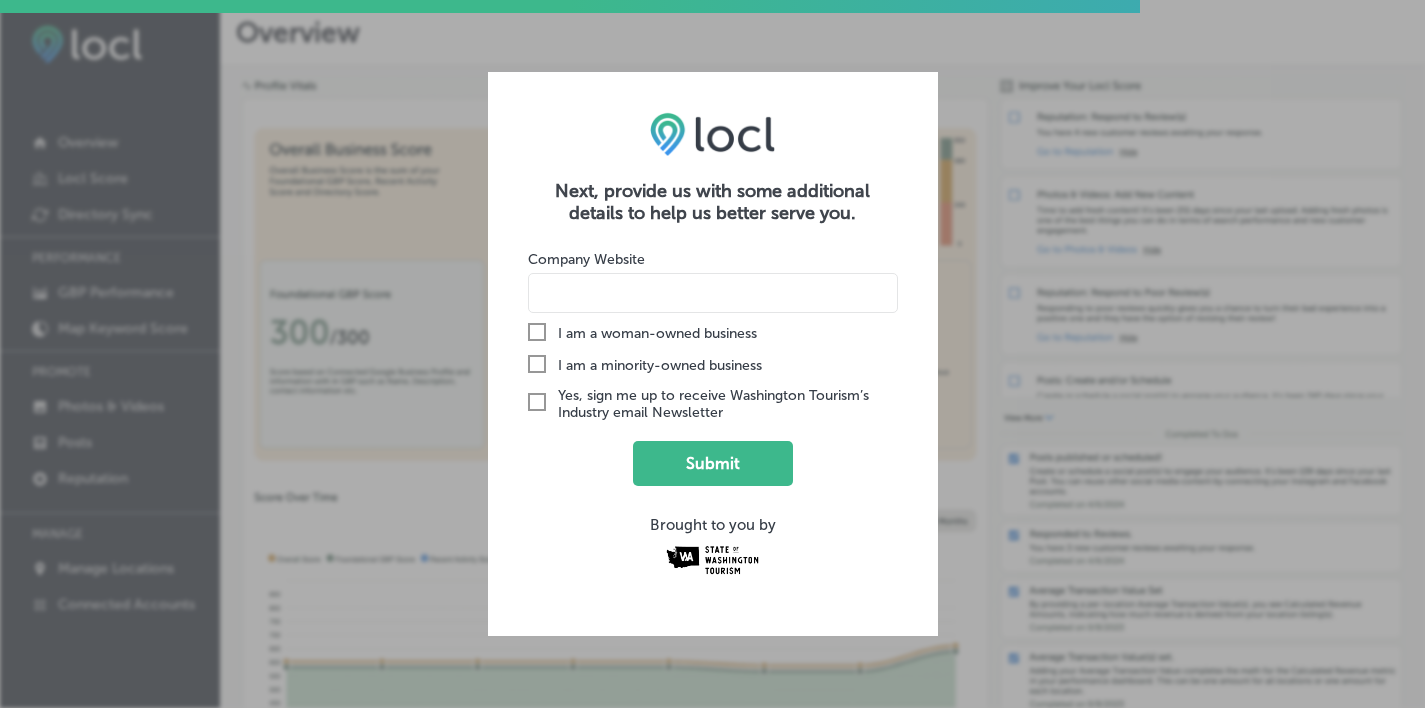 click at bounding box center [713, 293] 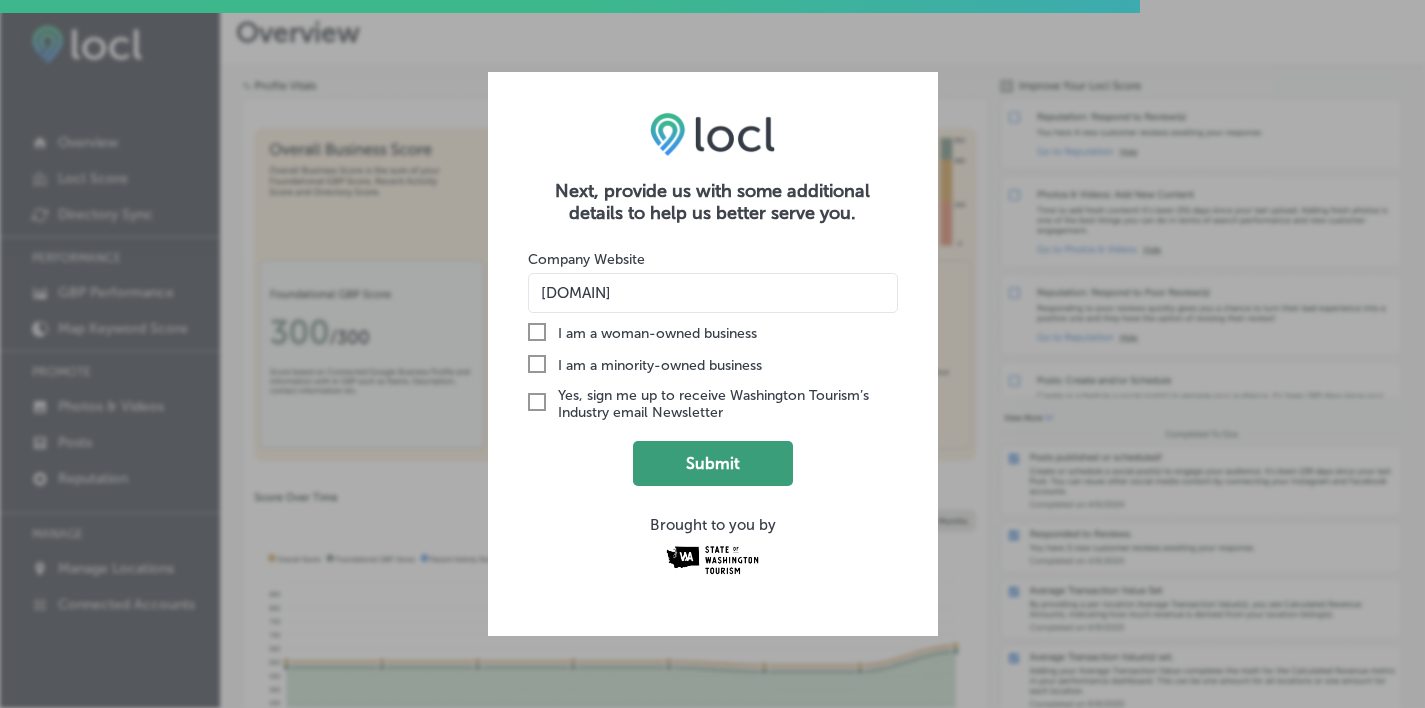 type on "mortonroxy.org" 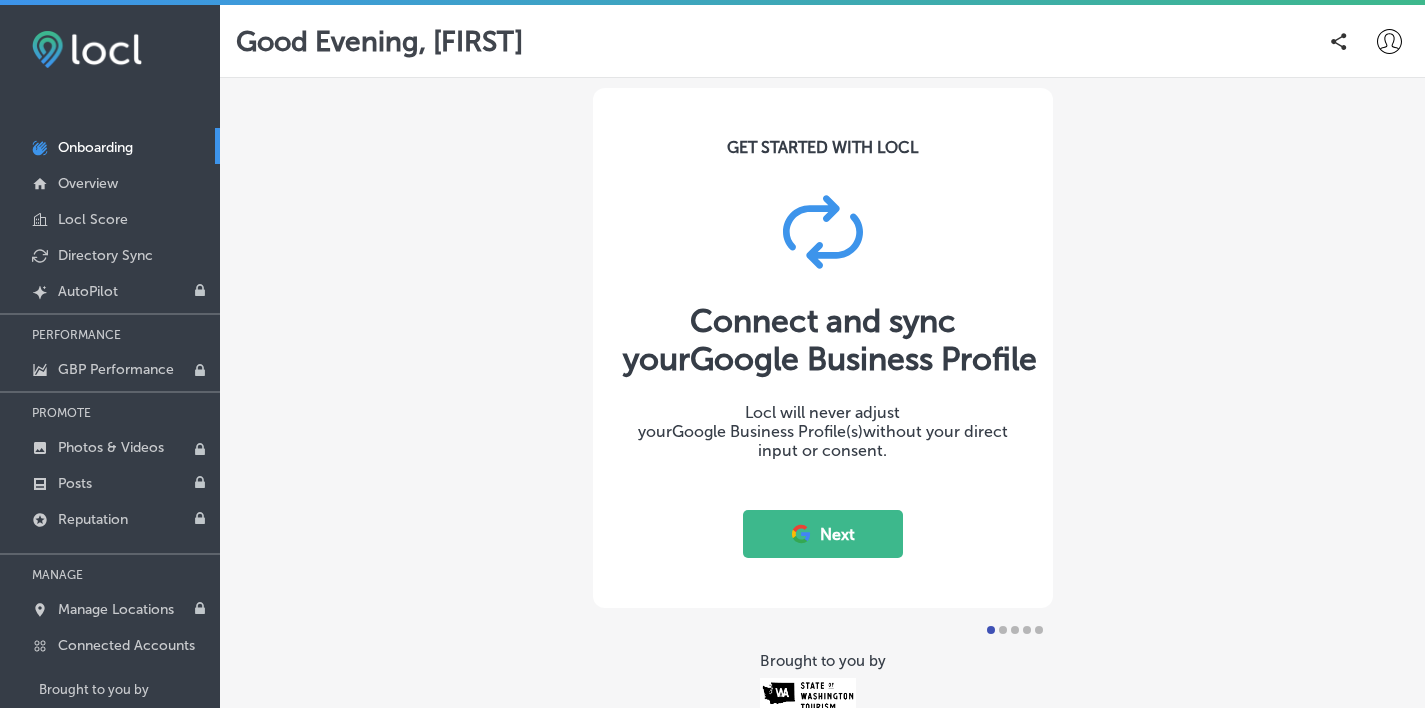 click on "Next" at bounding box center (823, 534) 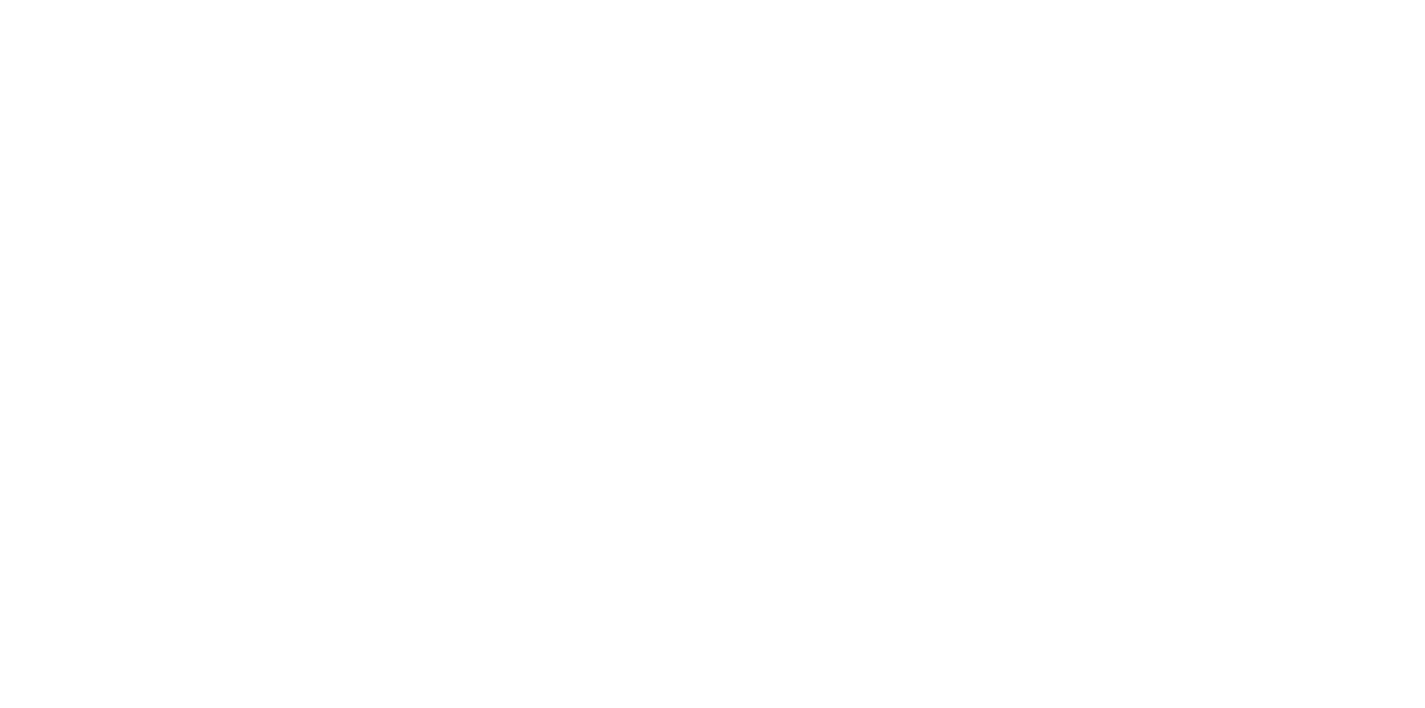 scroll, scrollTop: 0, scrollLeft: 0, axis: both 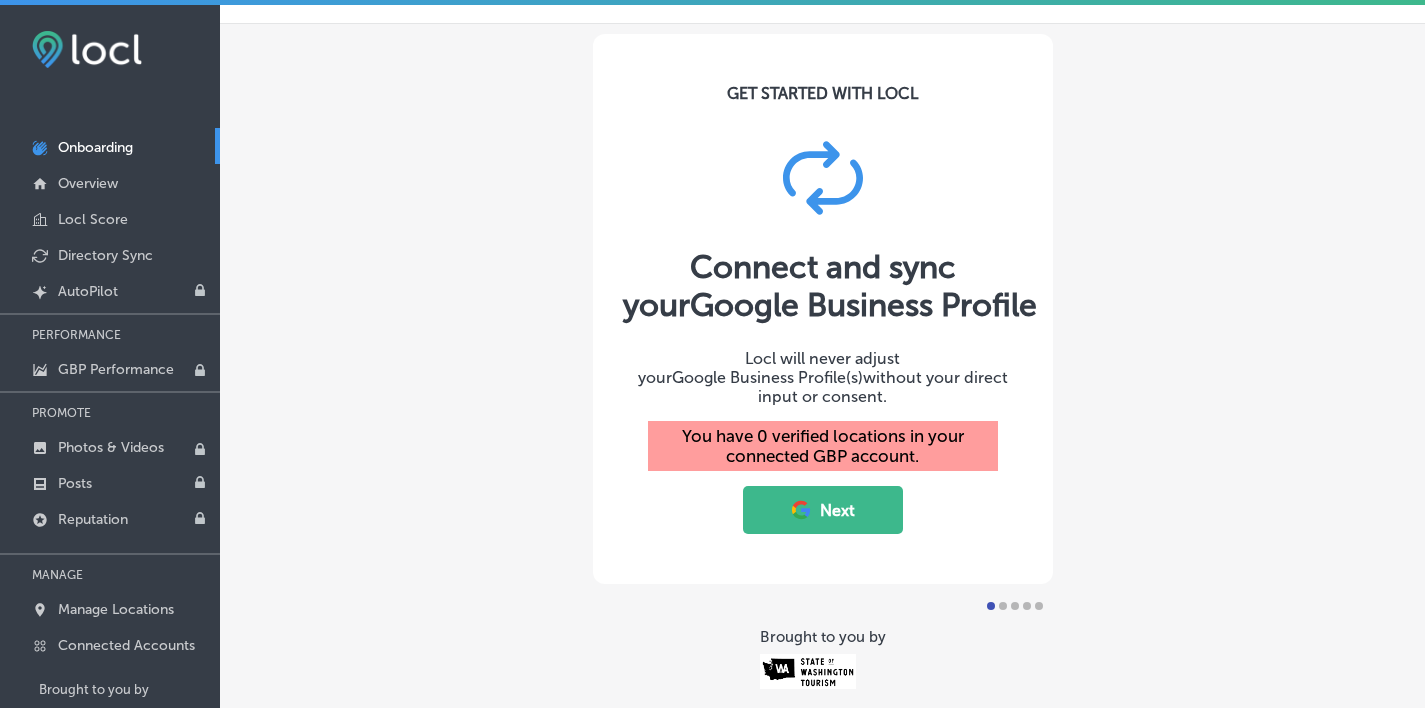 click on "Next" at bounding box center [823, 510] 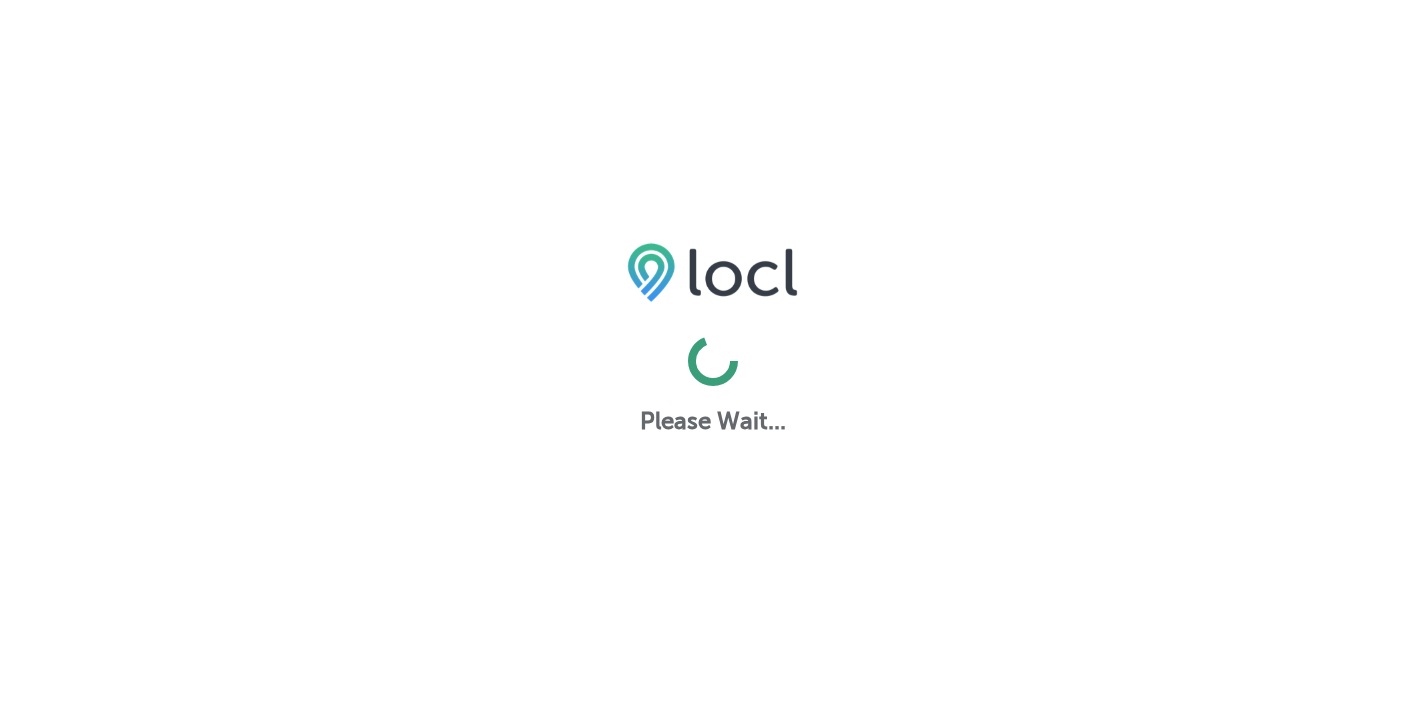 scroll, scrollTop: 0, scrollLeft: 0, axis: both 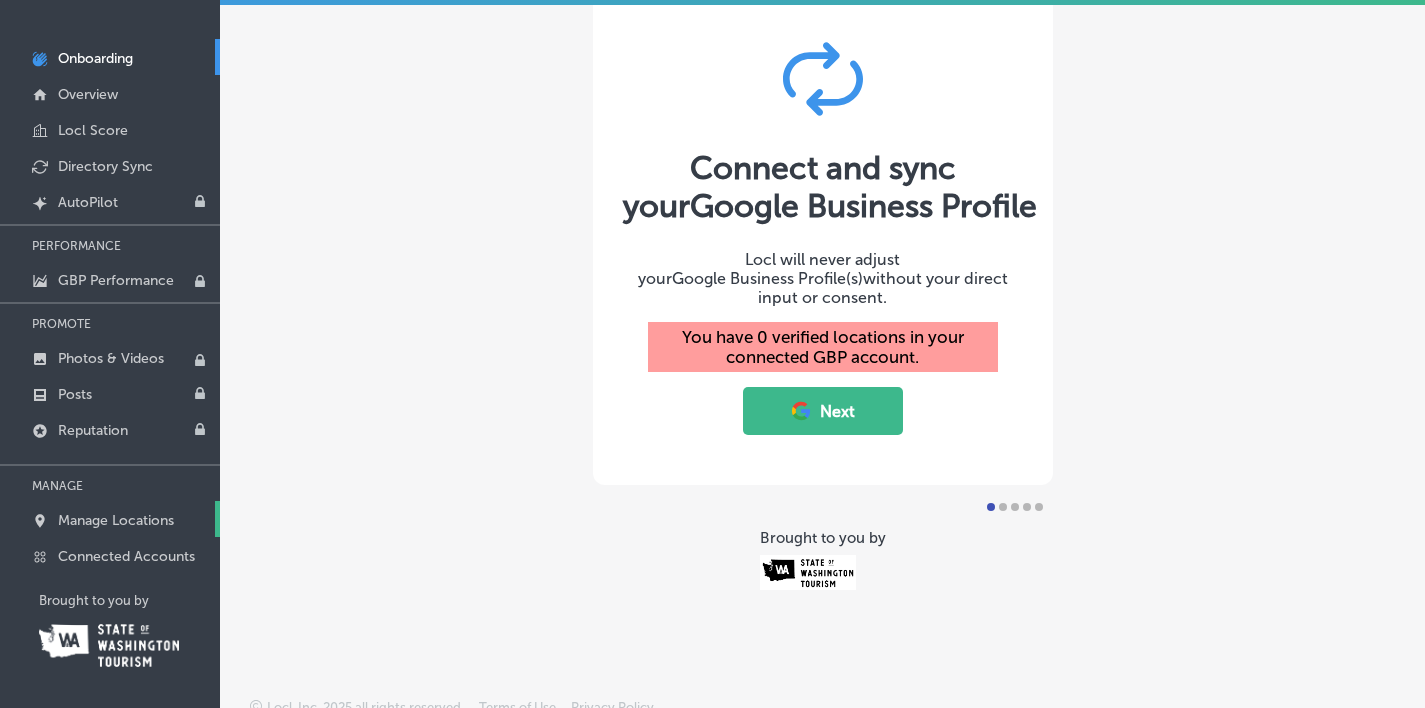 click on "Manage Locations" at bounding box center (116, 520) 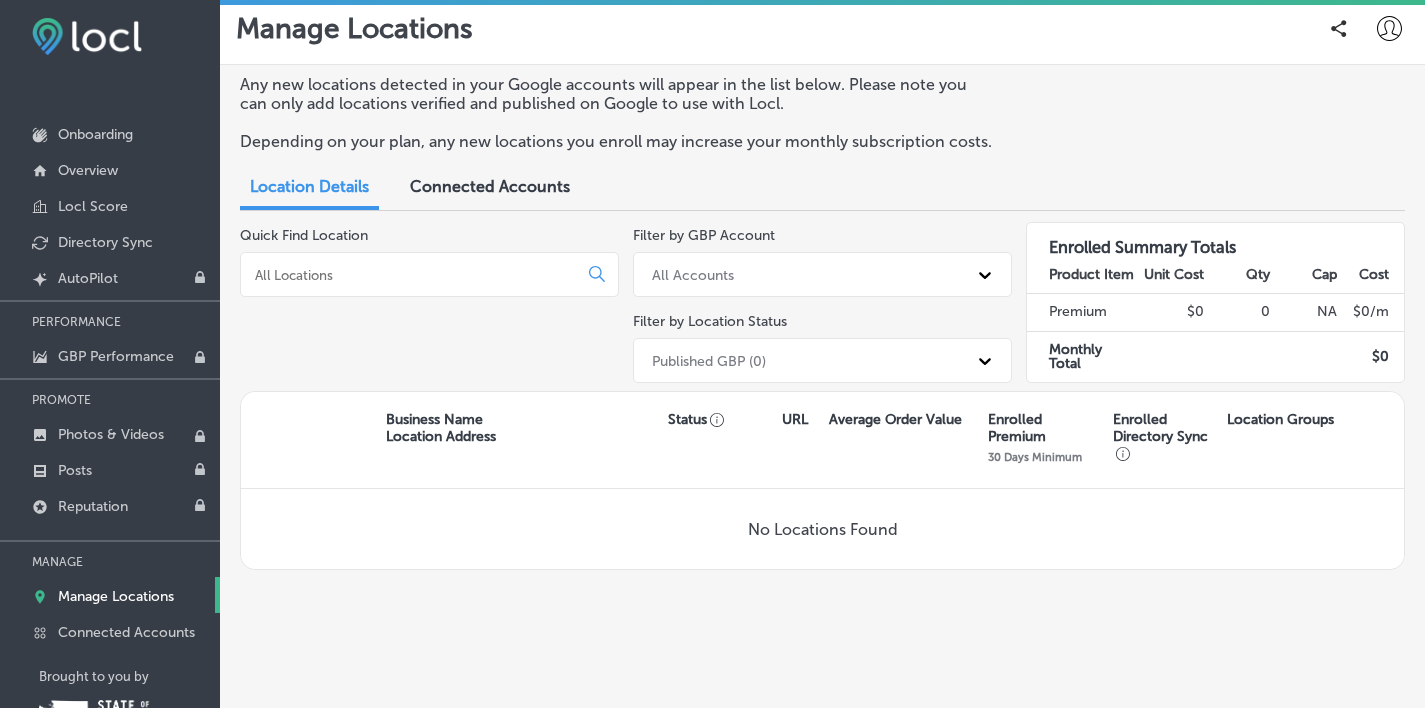 scroll, scrollTop: 0, scrollLeft: 0, axis: both 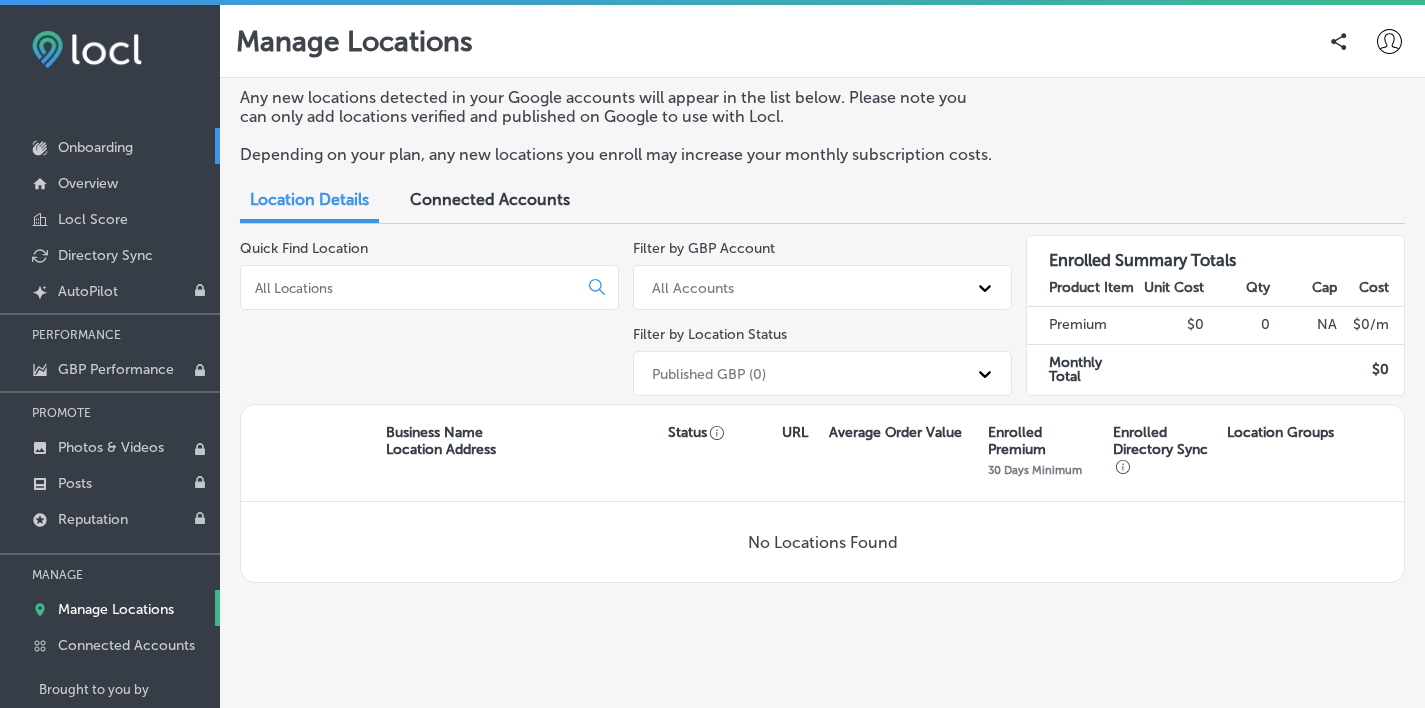click on "Onboarding" at bounding box center [110, 146] 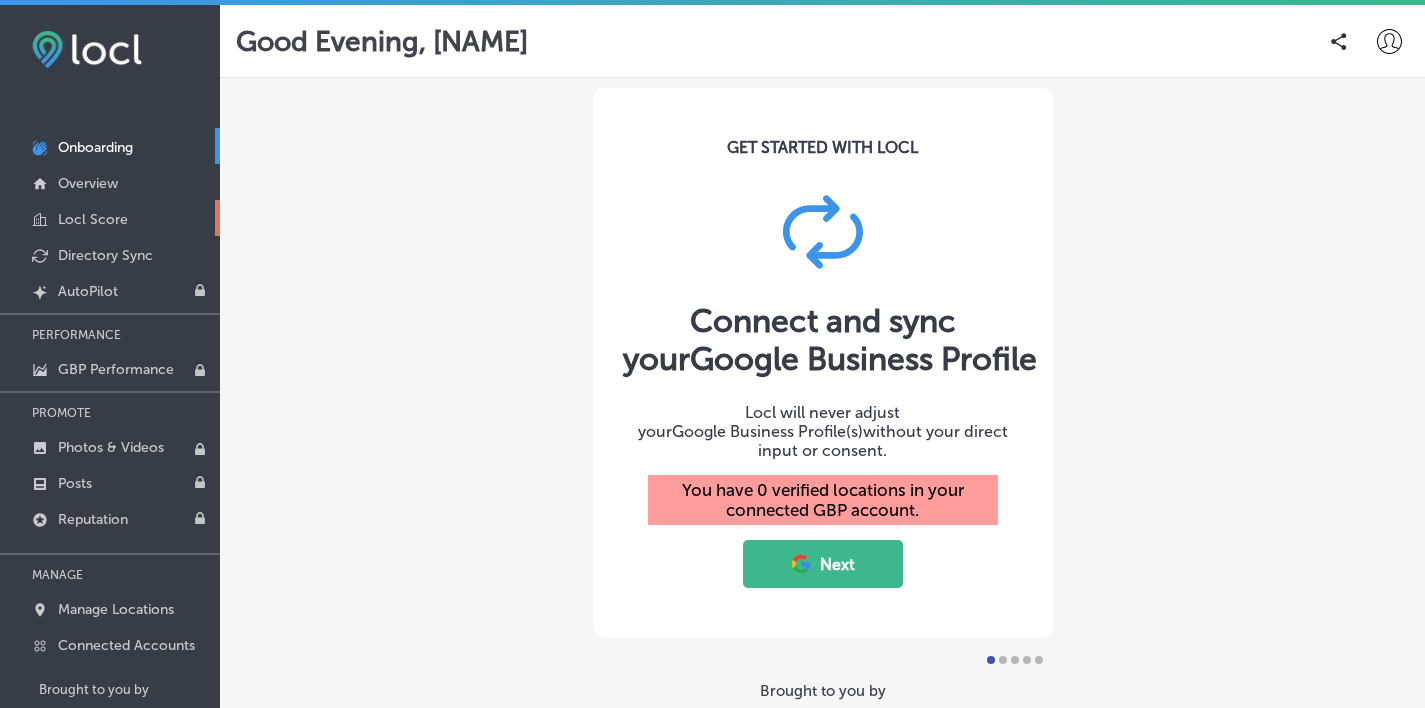 click on "Locl Score" at bounding box center (93, 219) 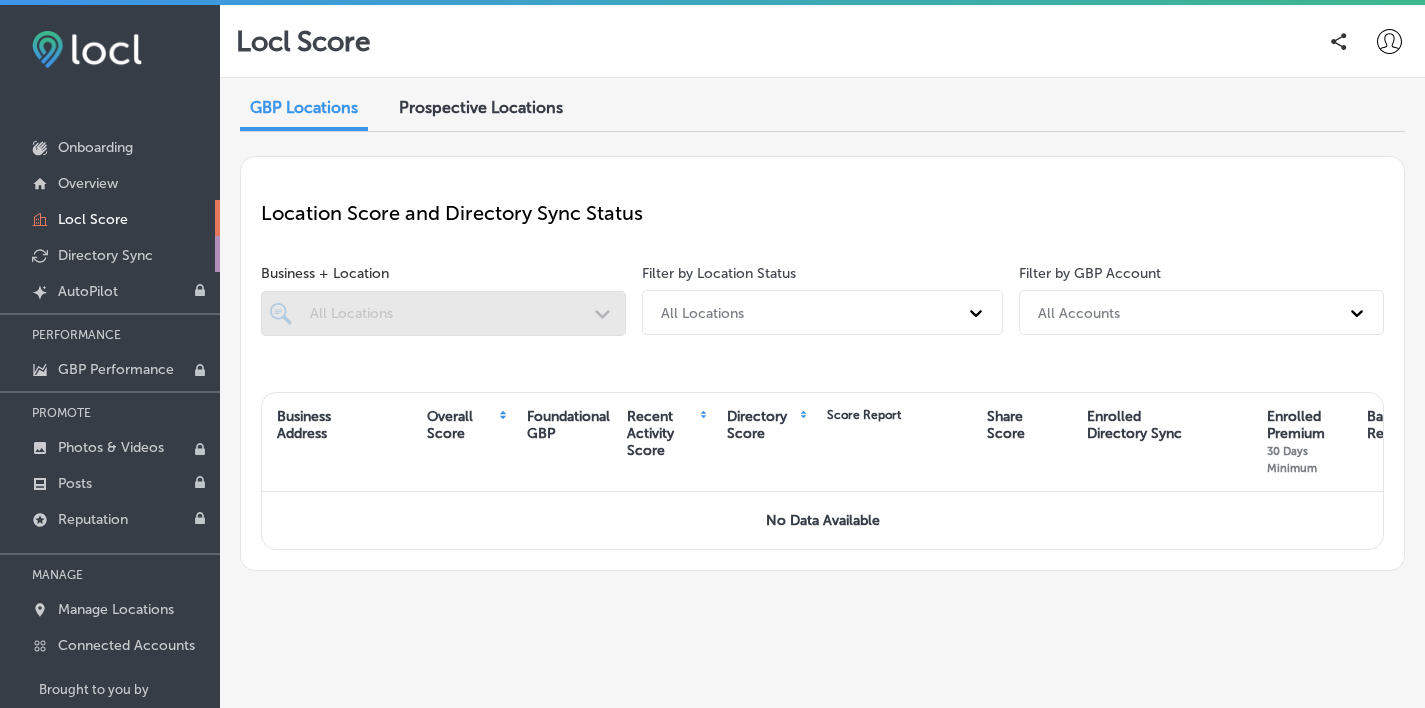 click on "Directory Sync" at bounding box center (105, 255) 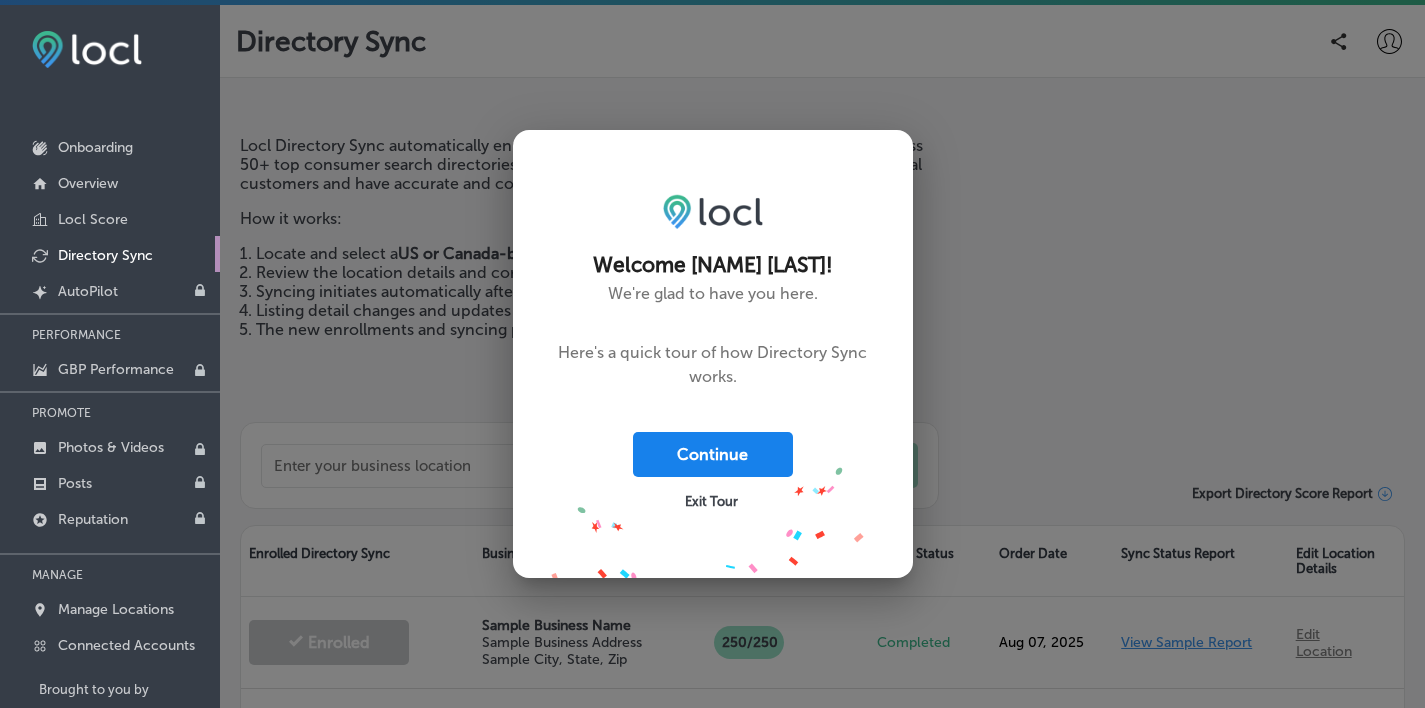 click on "Continue" at bounding box center [713, 454] 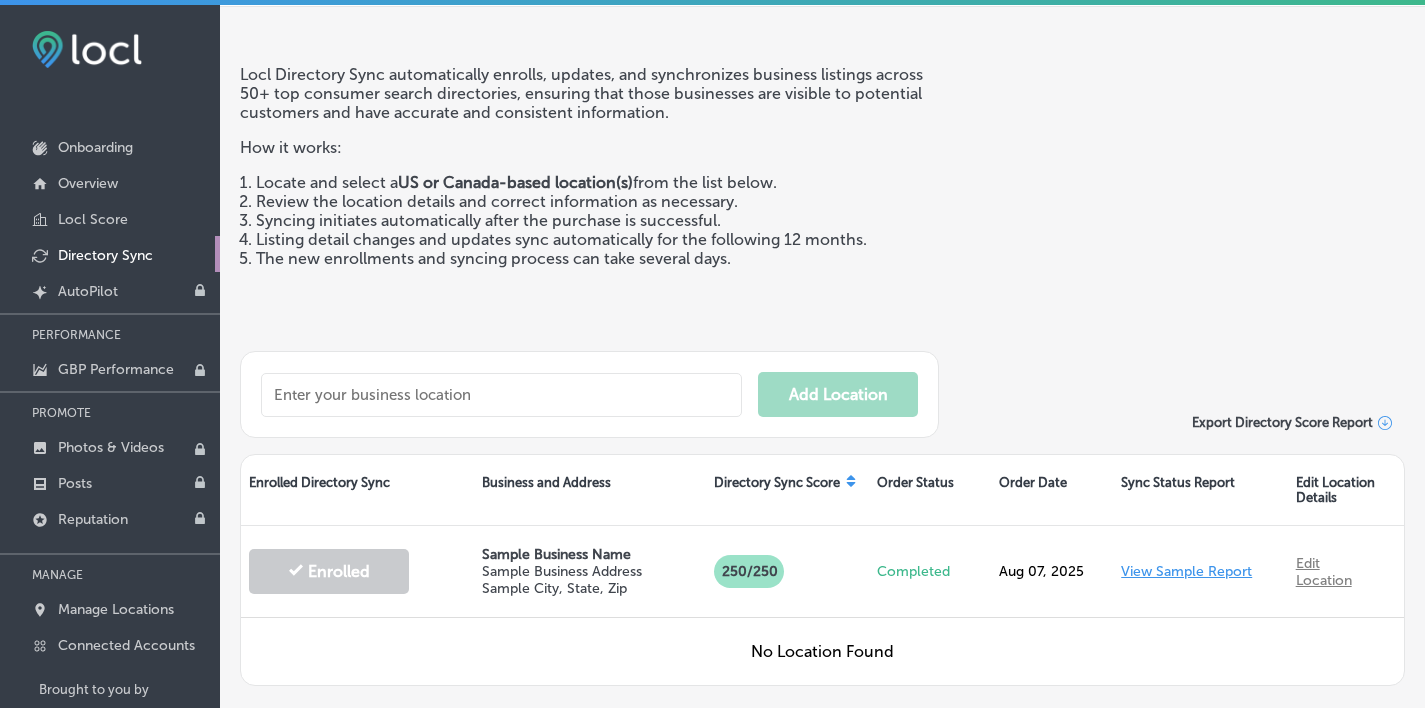 scroll, scrollTop: 91, scrollLeft: 0, axis: vertical 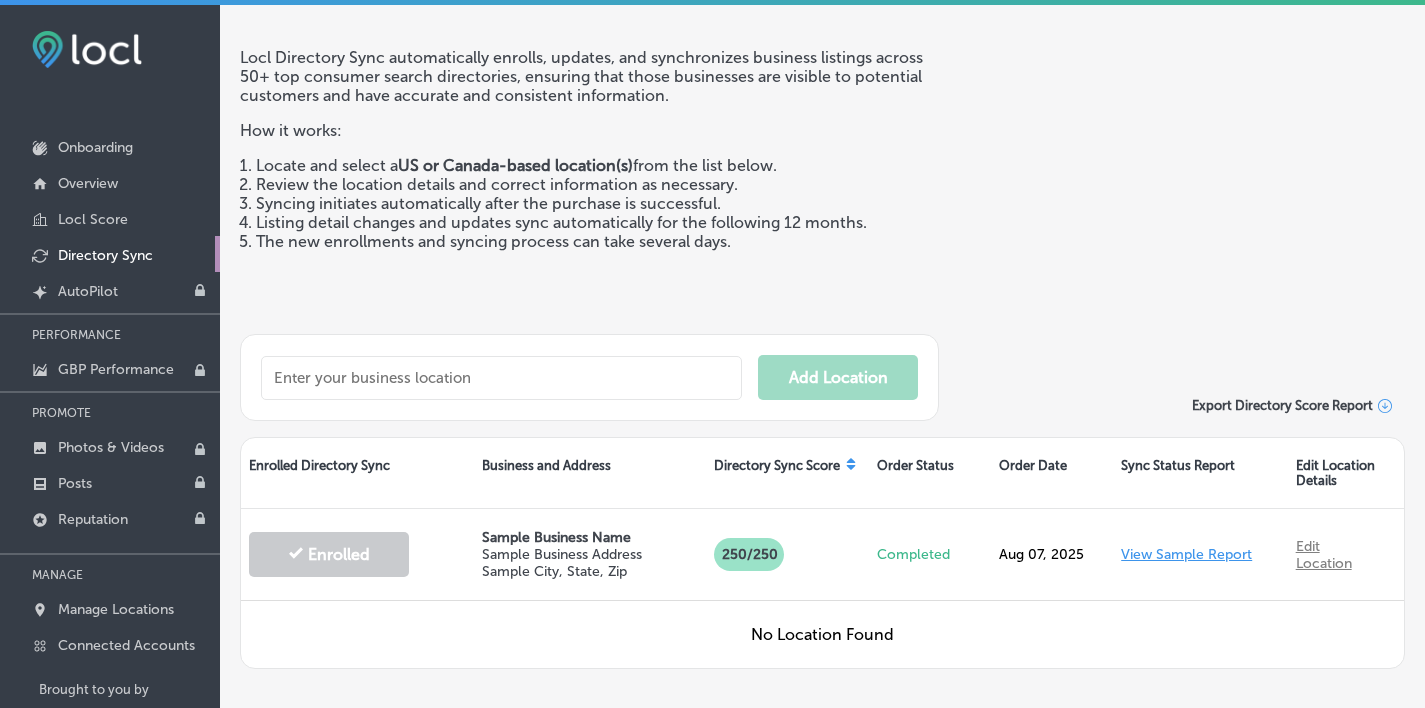 click at bounding box center [501, 378] 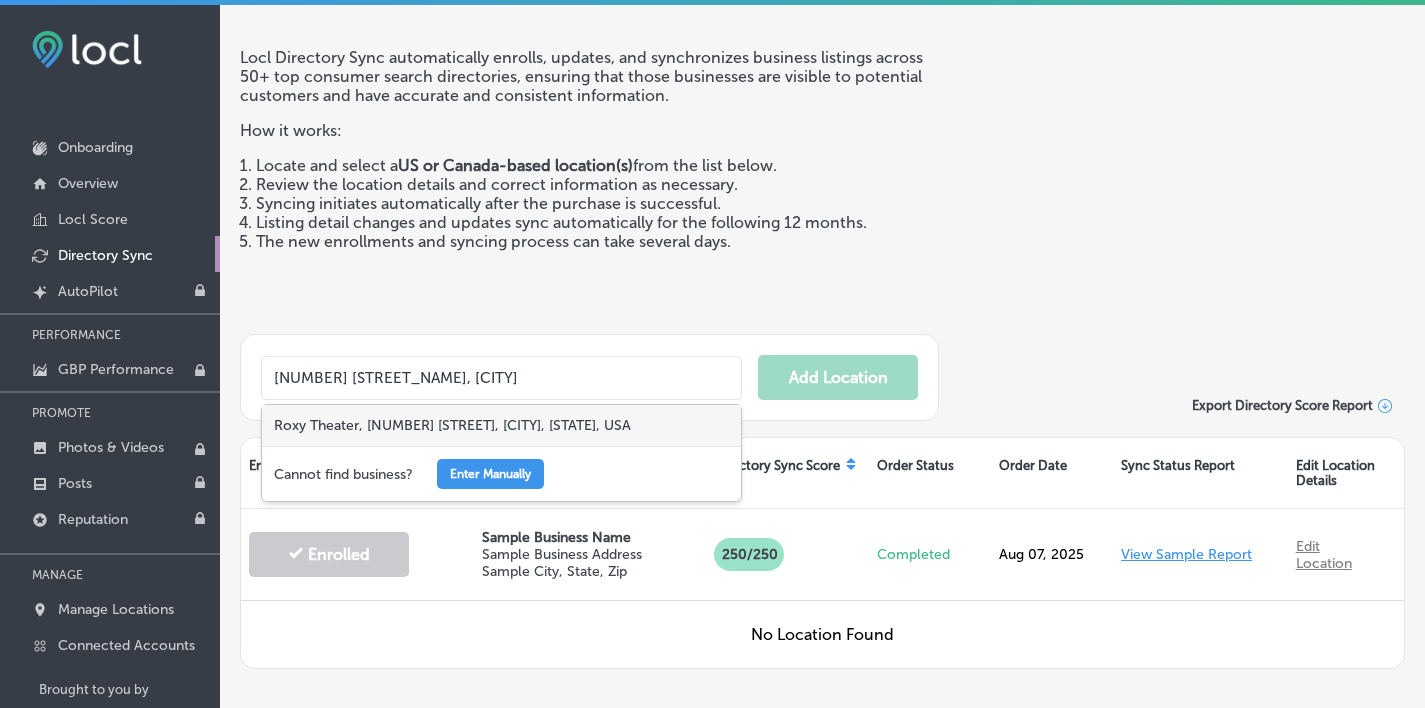 click on "Roxy Theater, [NUMBER] [STREET], [CITY], [STATE], USA" at bounding box center (501, 425) 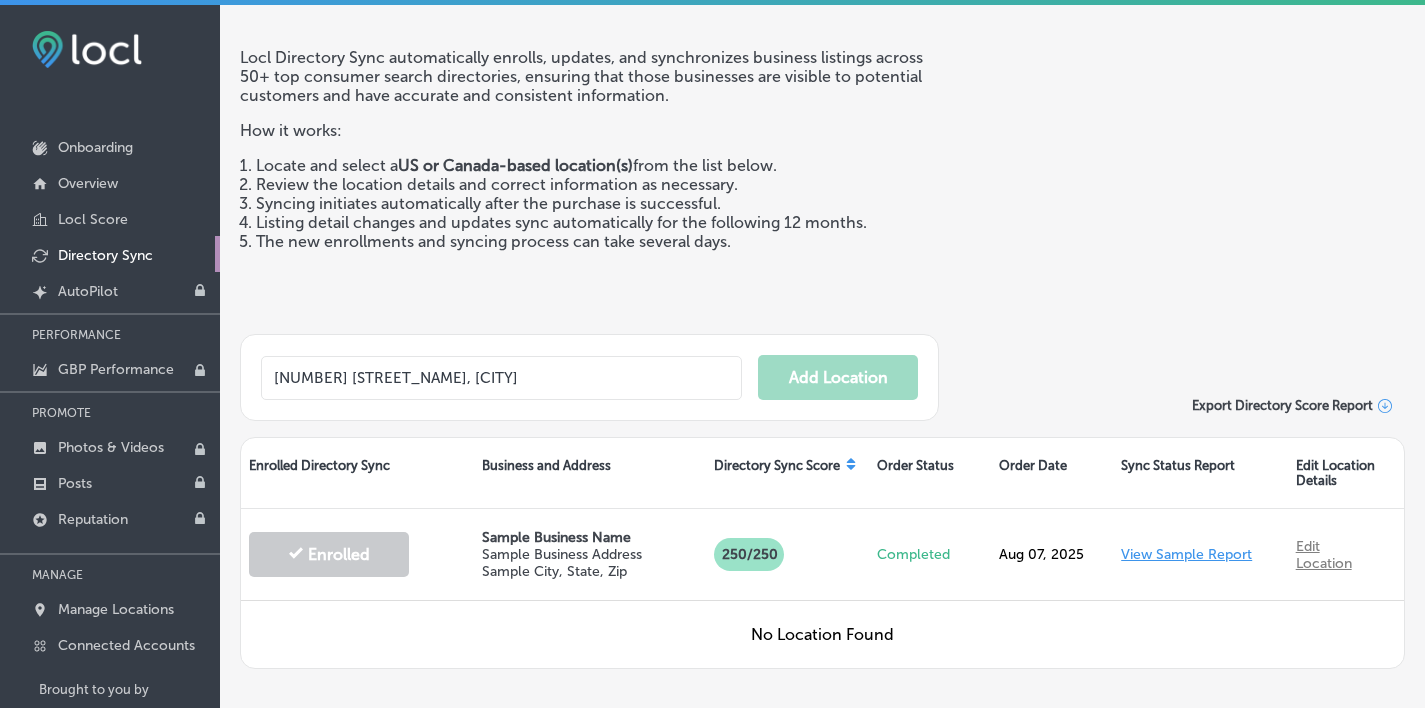 type on "Roxy Theater, [NUMBER] [STREET], [CITY], [STATE], USA" 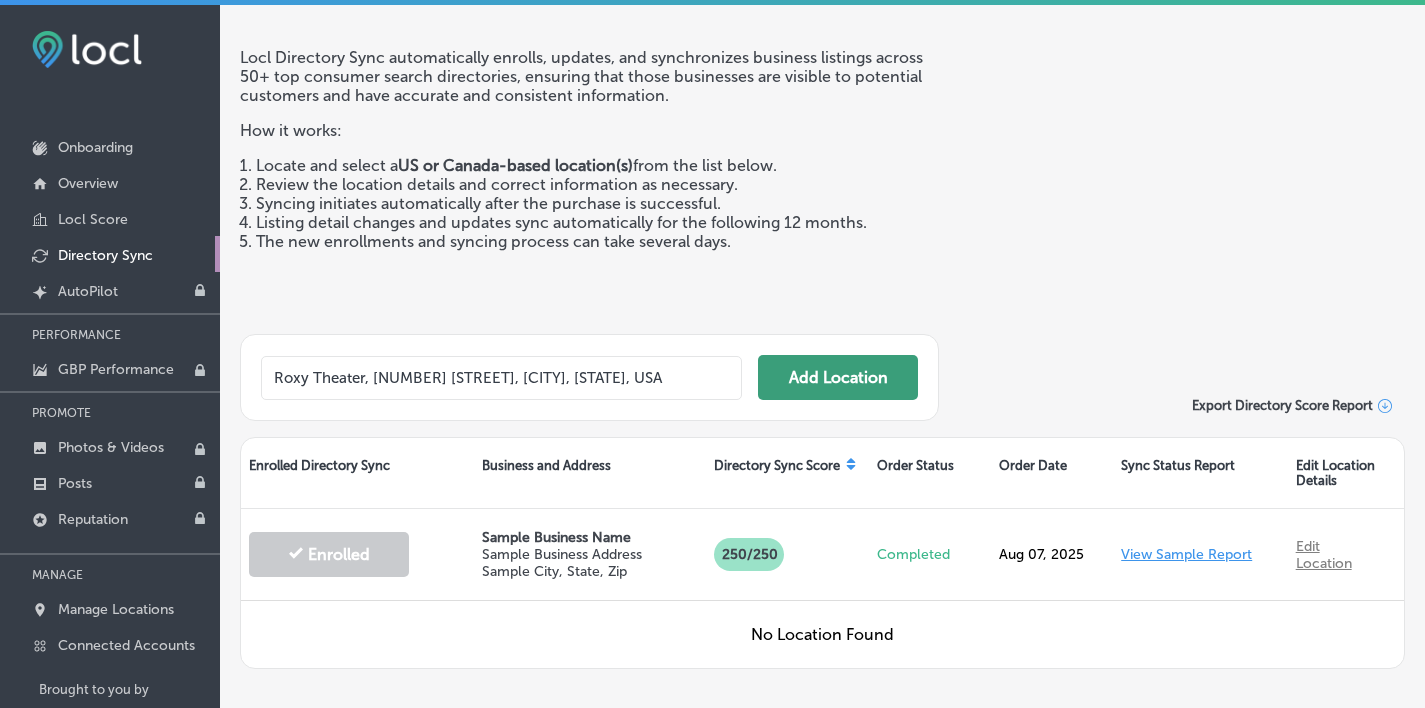click on "Add Location" at bounding box center (838, 377) 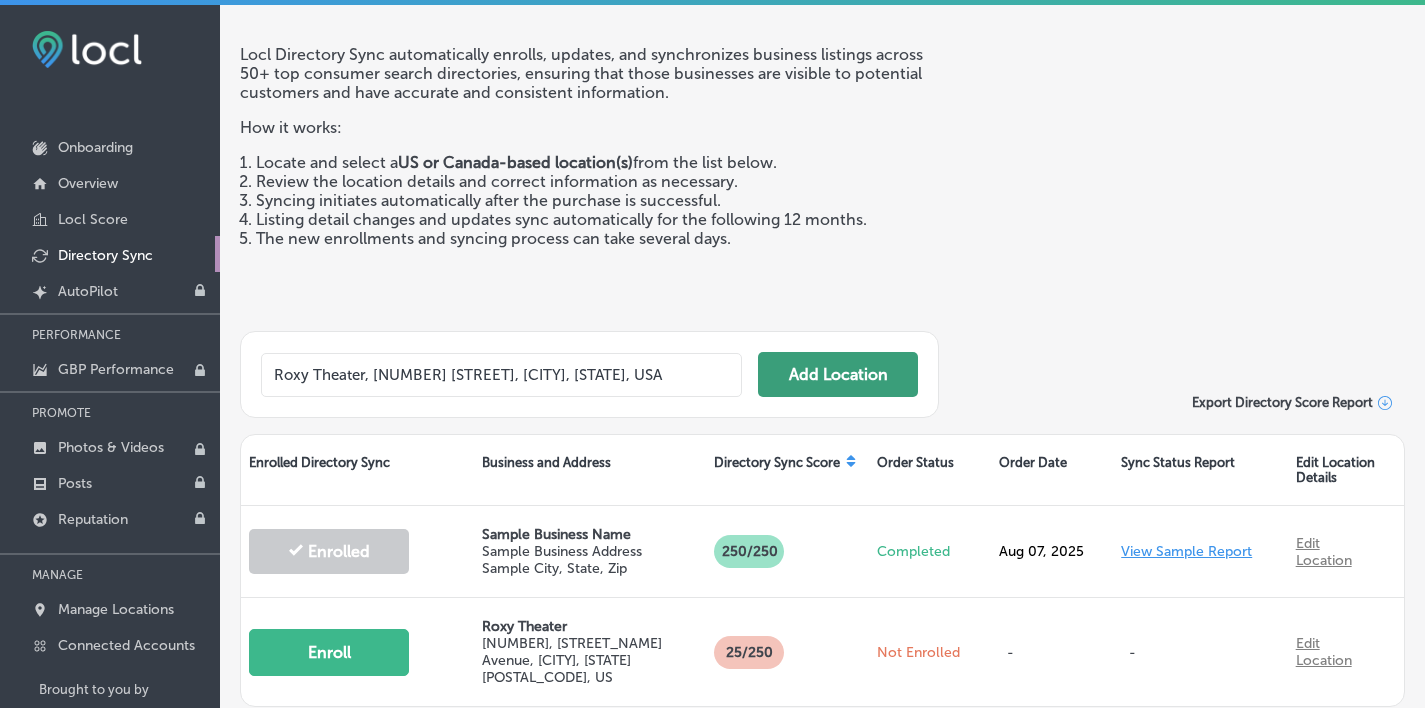 scroll, scrollTop: 120, scrollLeft: 0, axis: vertical 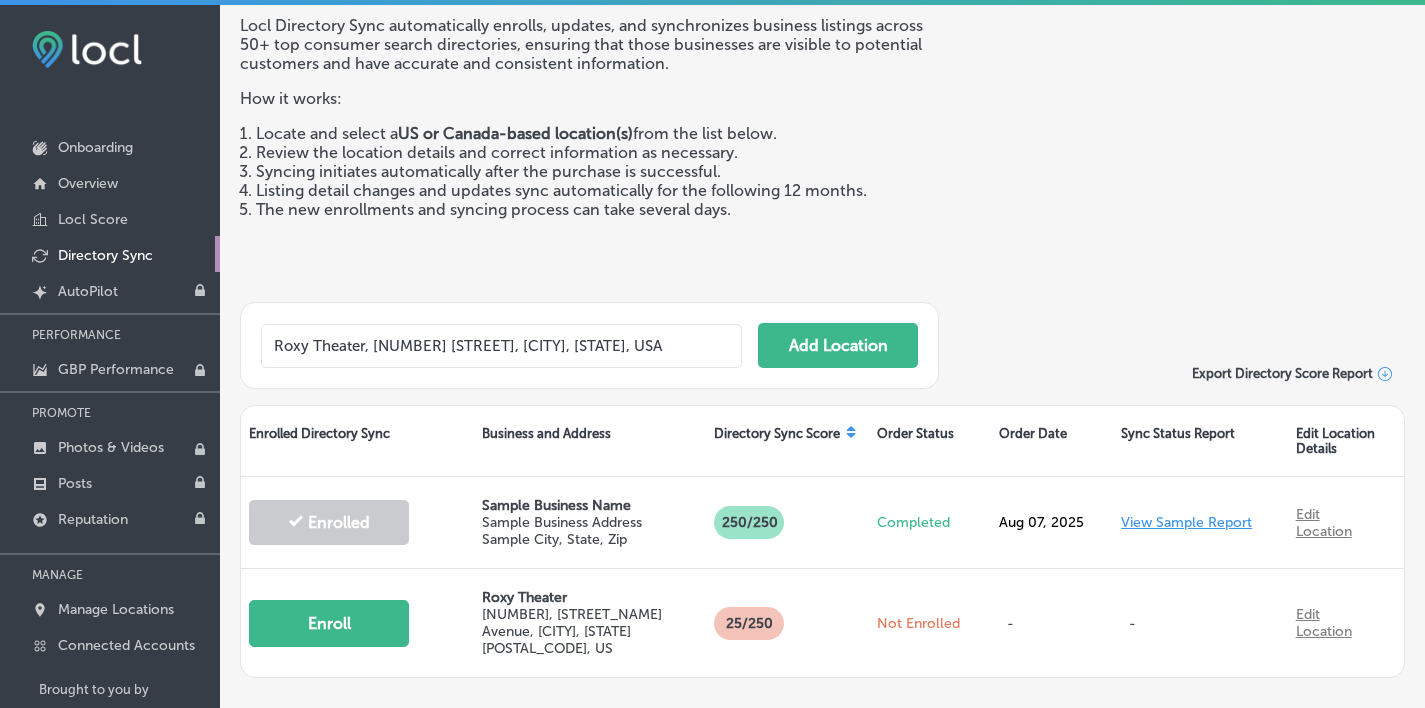 click on "Roxy Theater, [NUMBER] [STREET], [CITY], [STATE], USA" at bounding box center (501, 346) 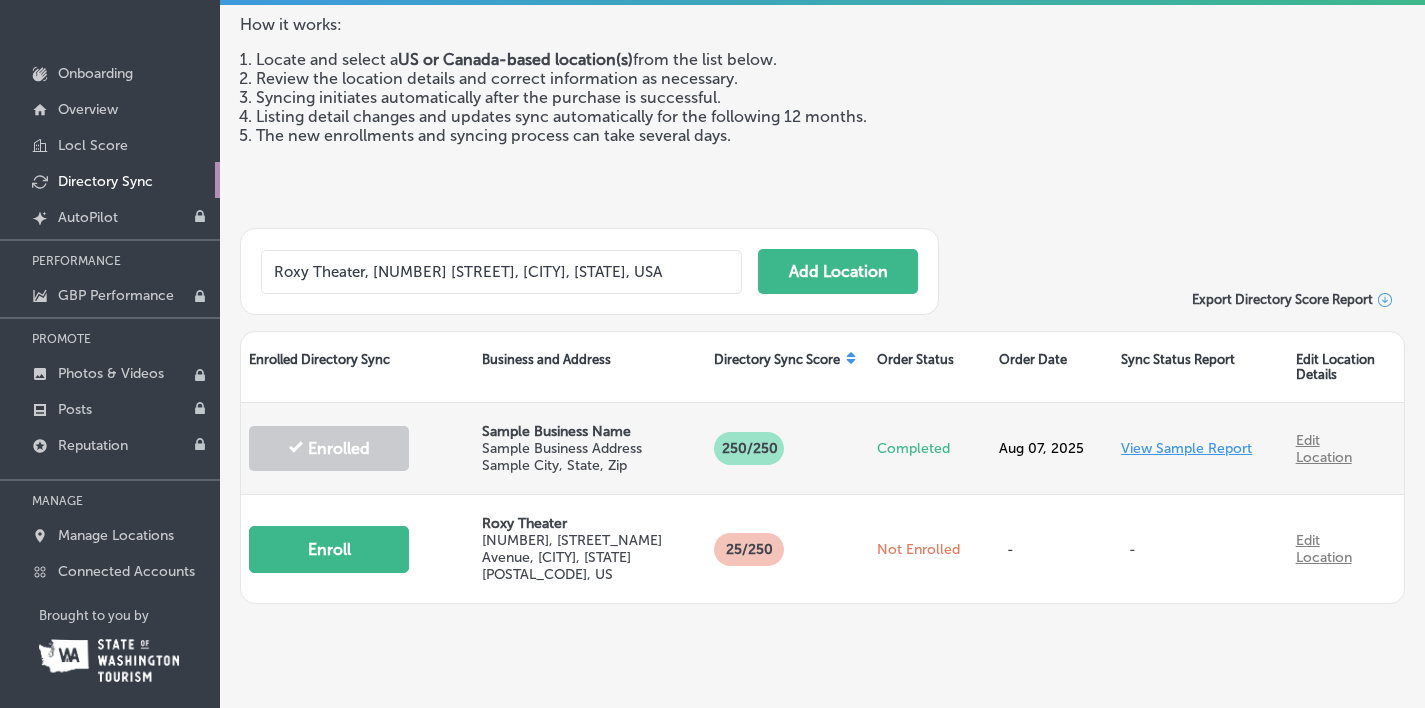 scroll, scrollTop: 89, scrollLeft: 0, axis: vertical 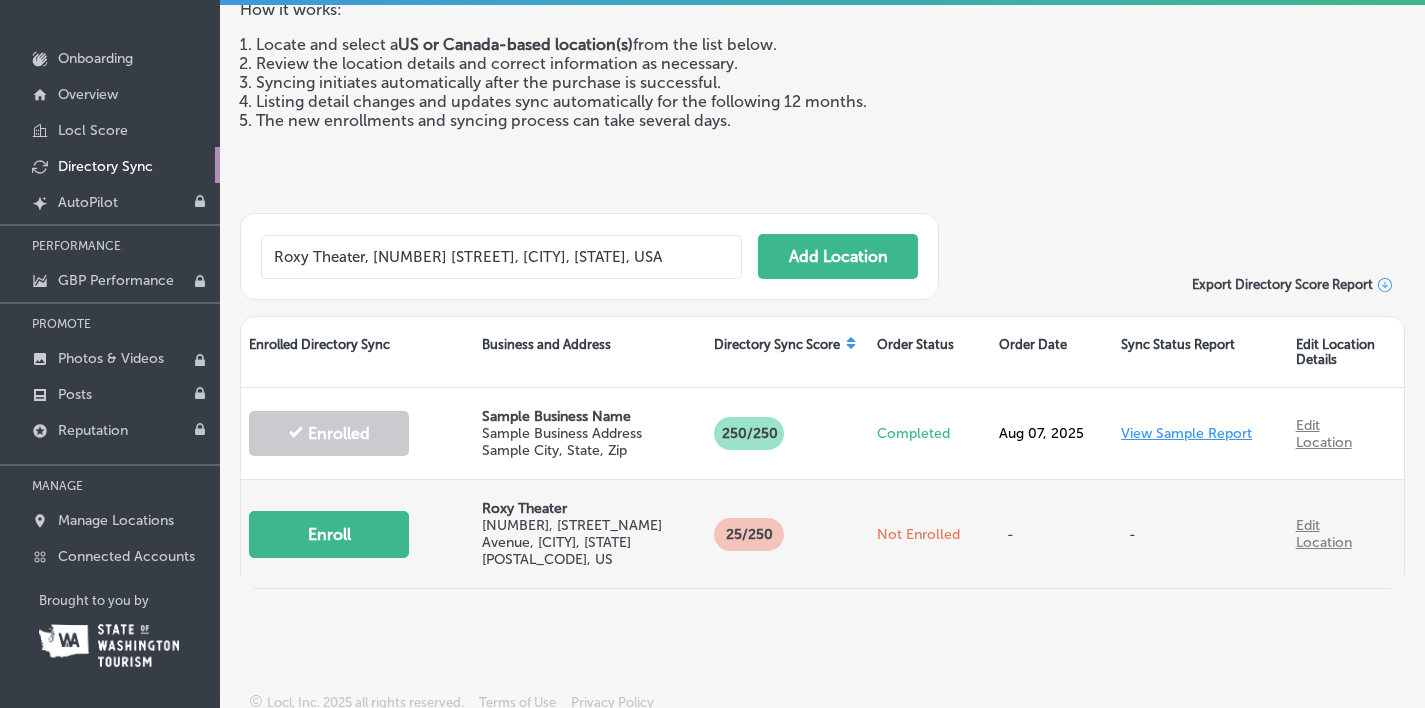 click on "Enroll" at bounding box center (329, 534) 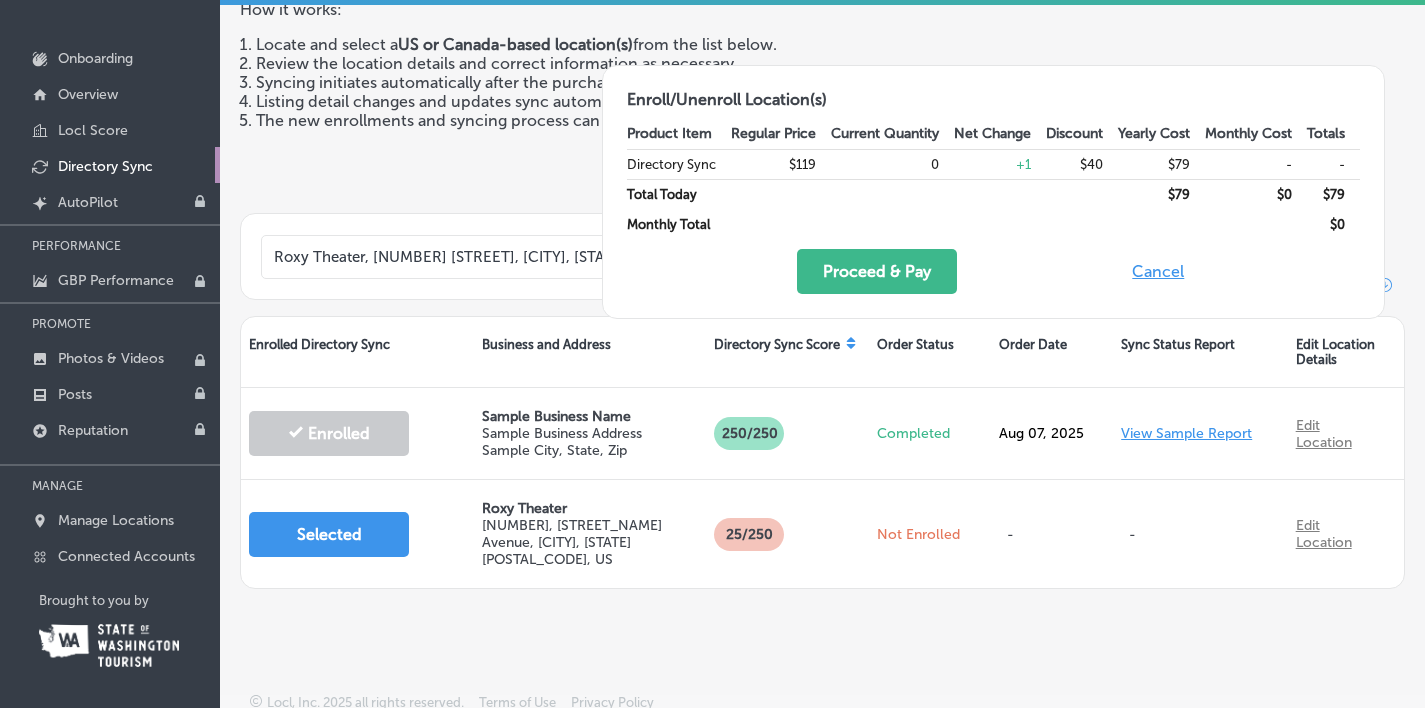 click on "Cancel" at bounding box center [1158, 271] 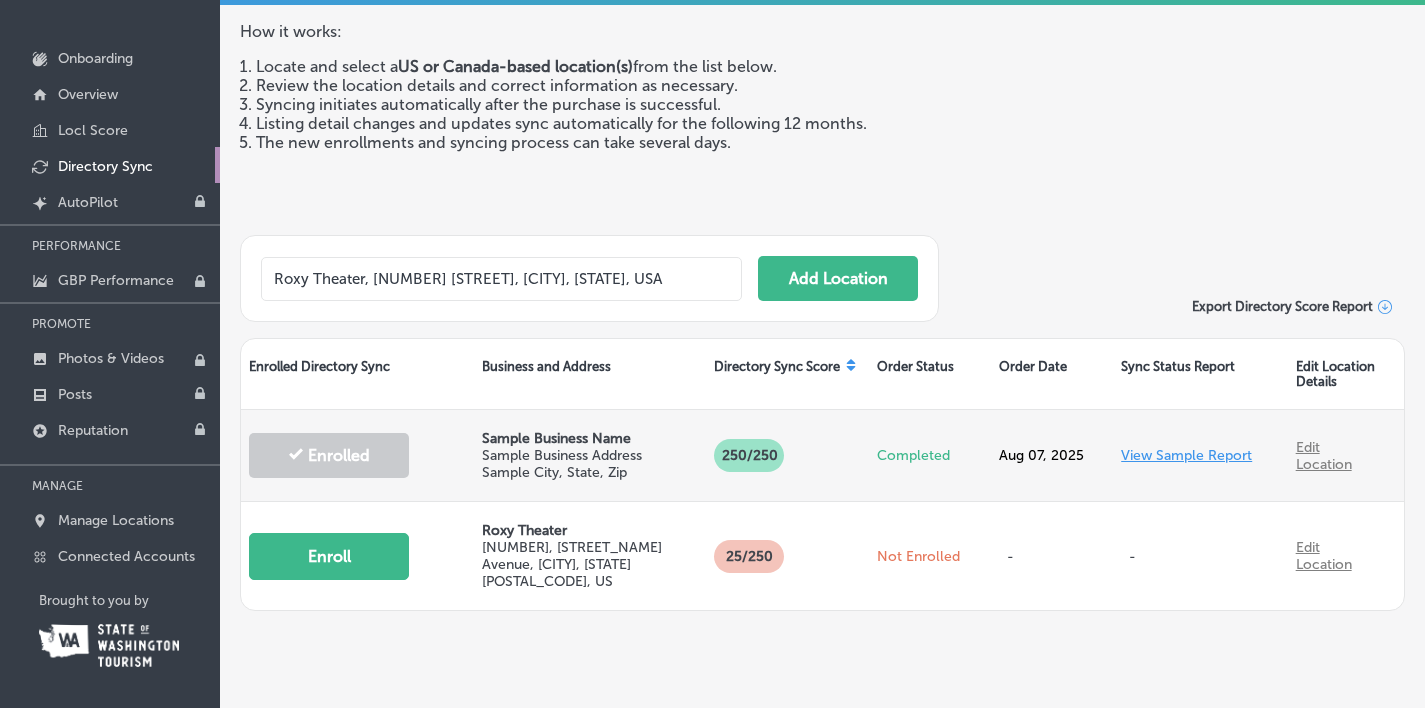 scroll, scrollTop: 0, scrollLeft: 0, axis: both 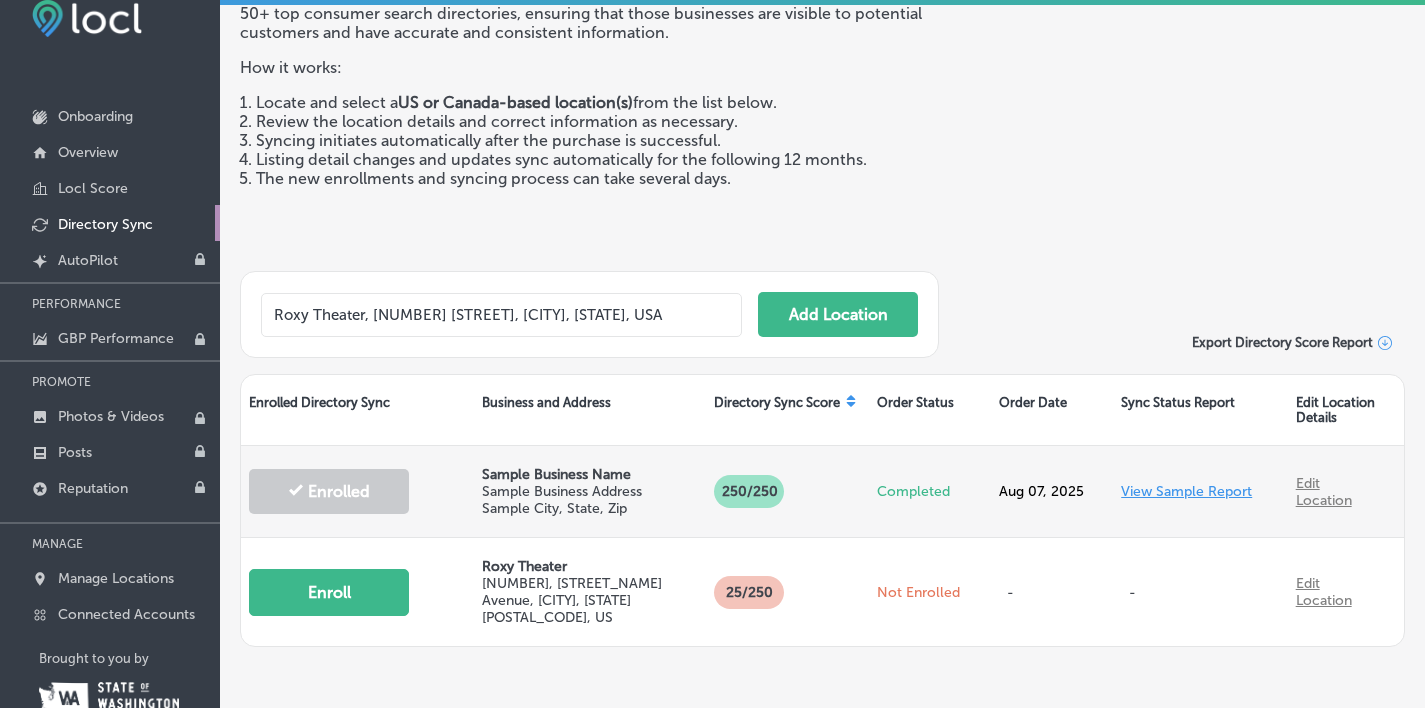 click on "Edit Location" at bounding box center [1324, 492] 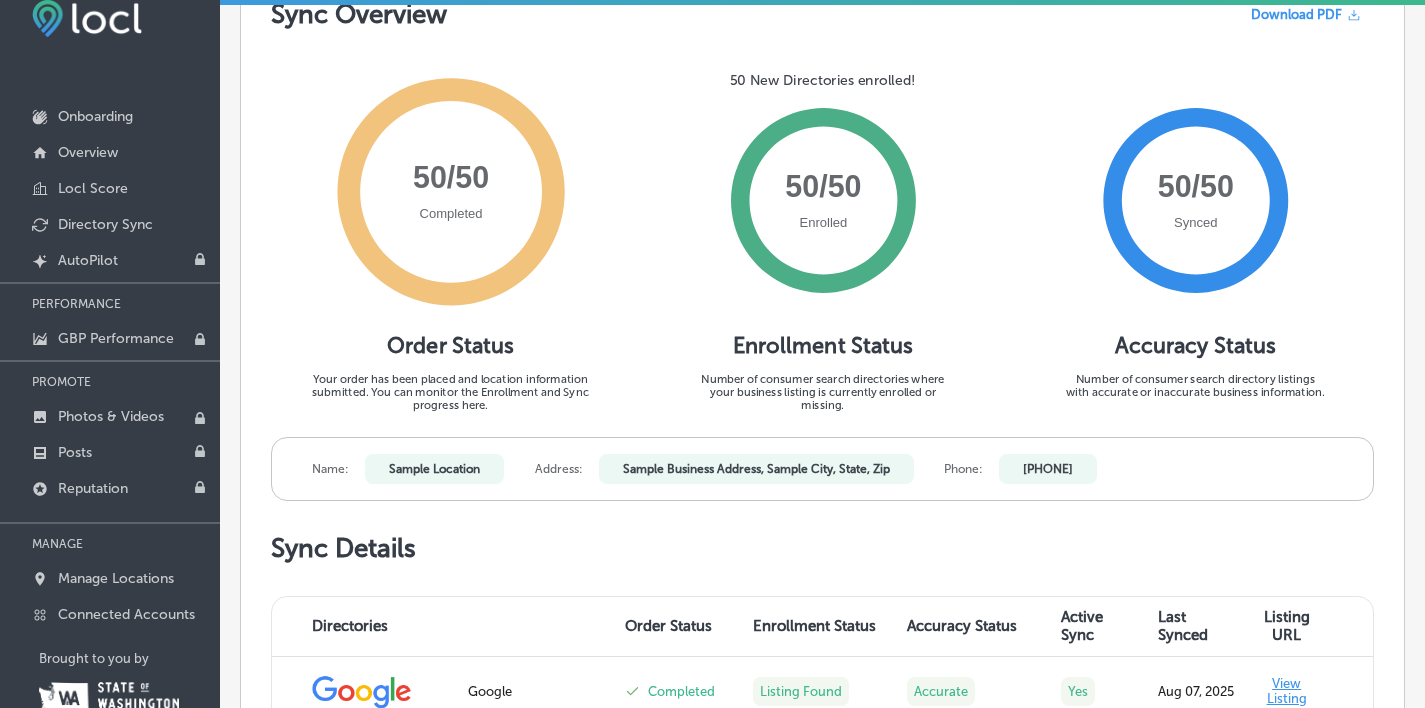 scroll, scrollTop: 0, scrollLeft: 0, axis: both 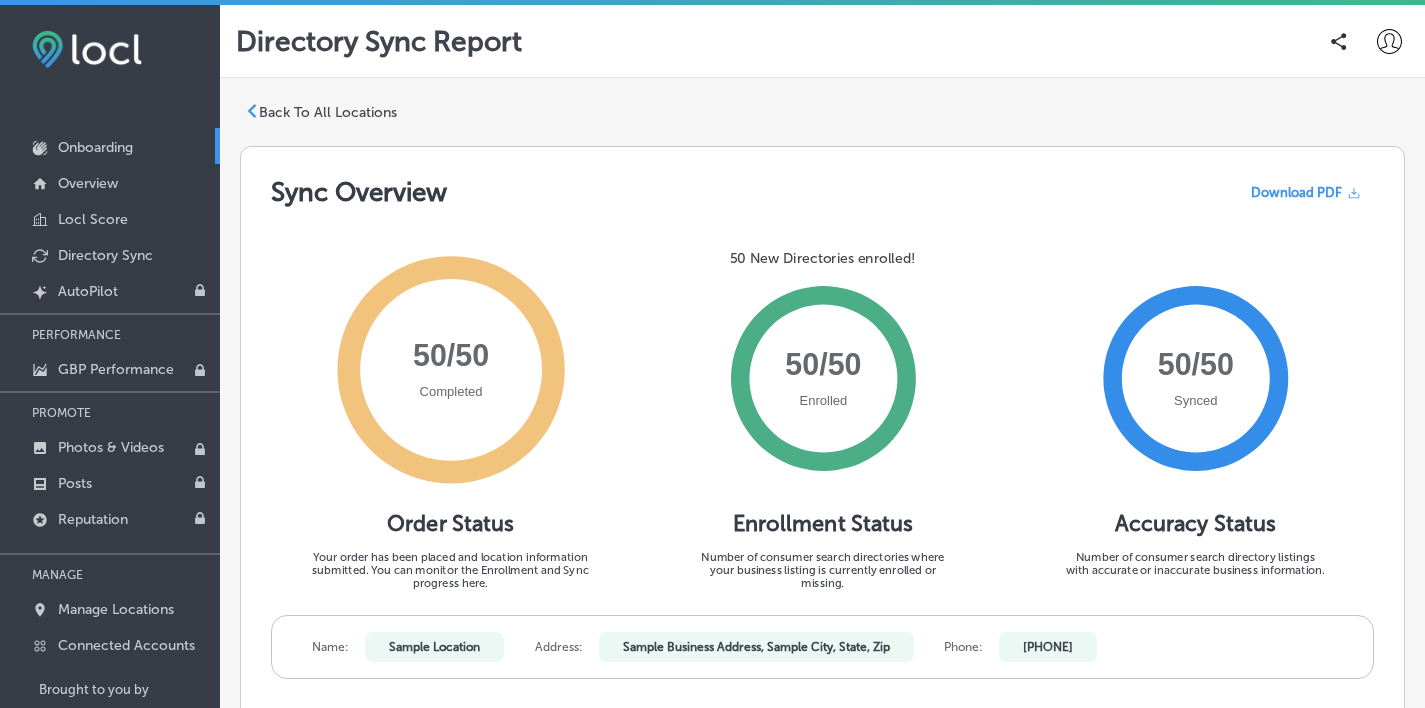 click on "Onboarding" at bounding box center (95, 147) 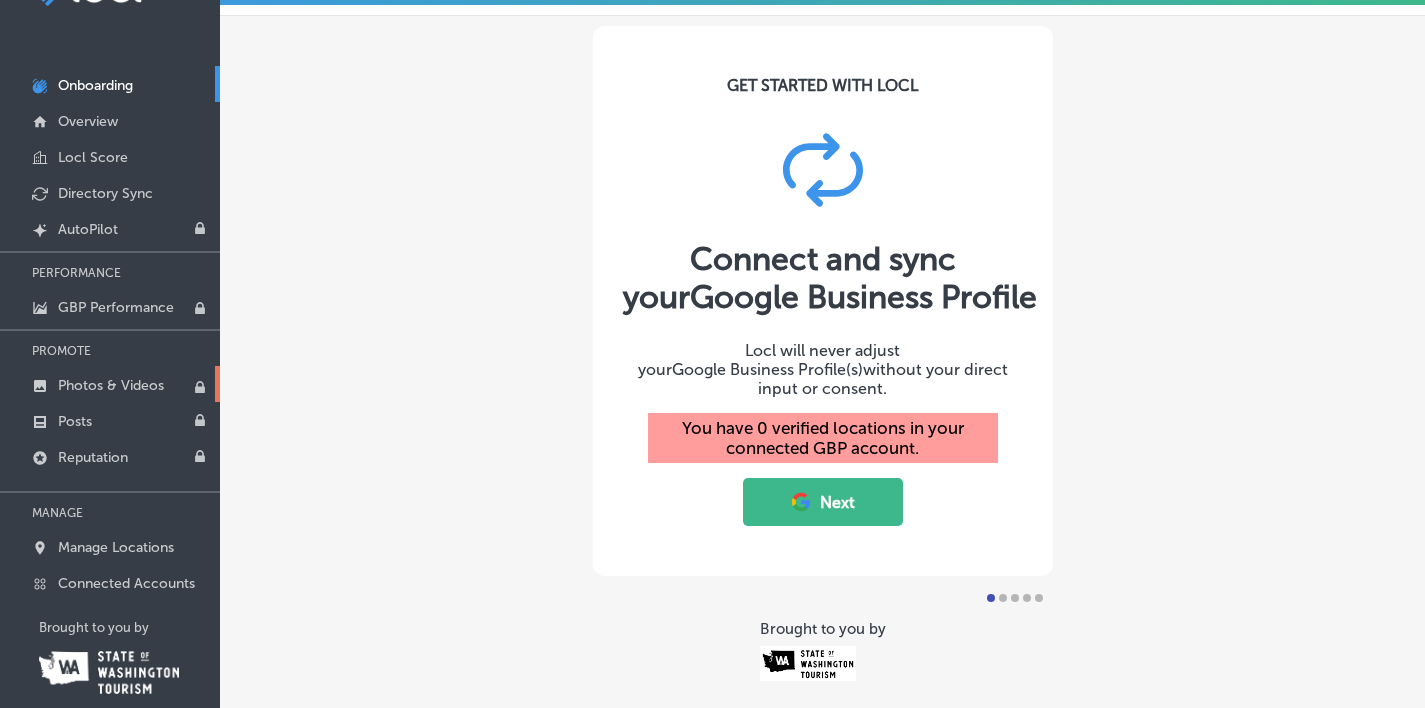 scroll, scrollTop: 89, scrollLeft: 0, axis: vertical 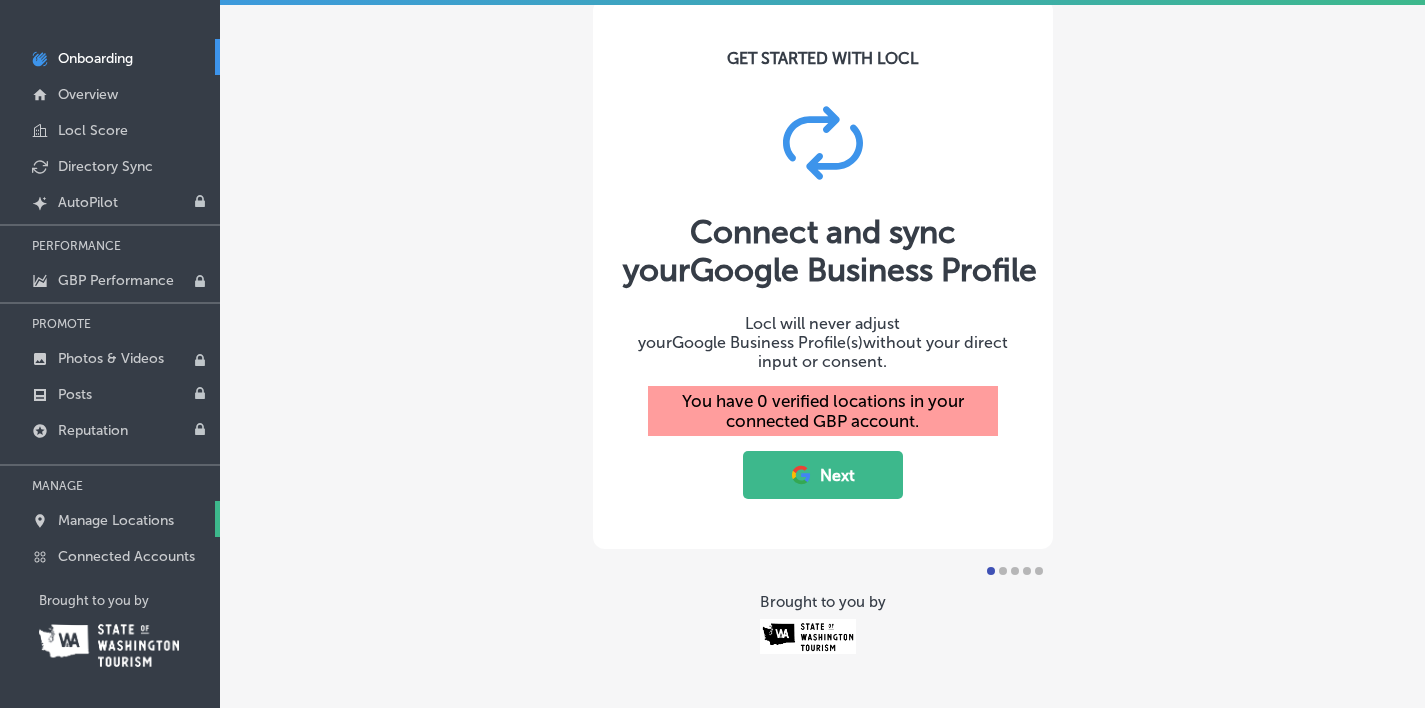 click on "Manage Locations" at bounding box center [110, 519] 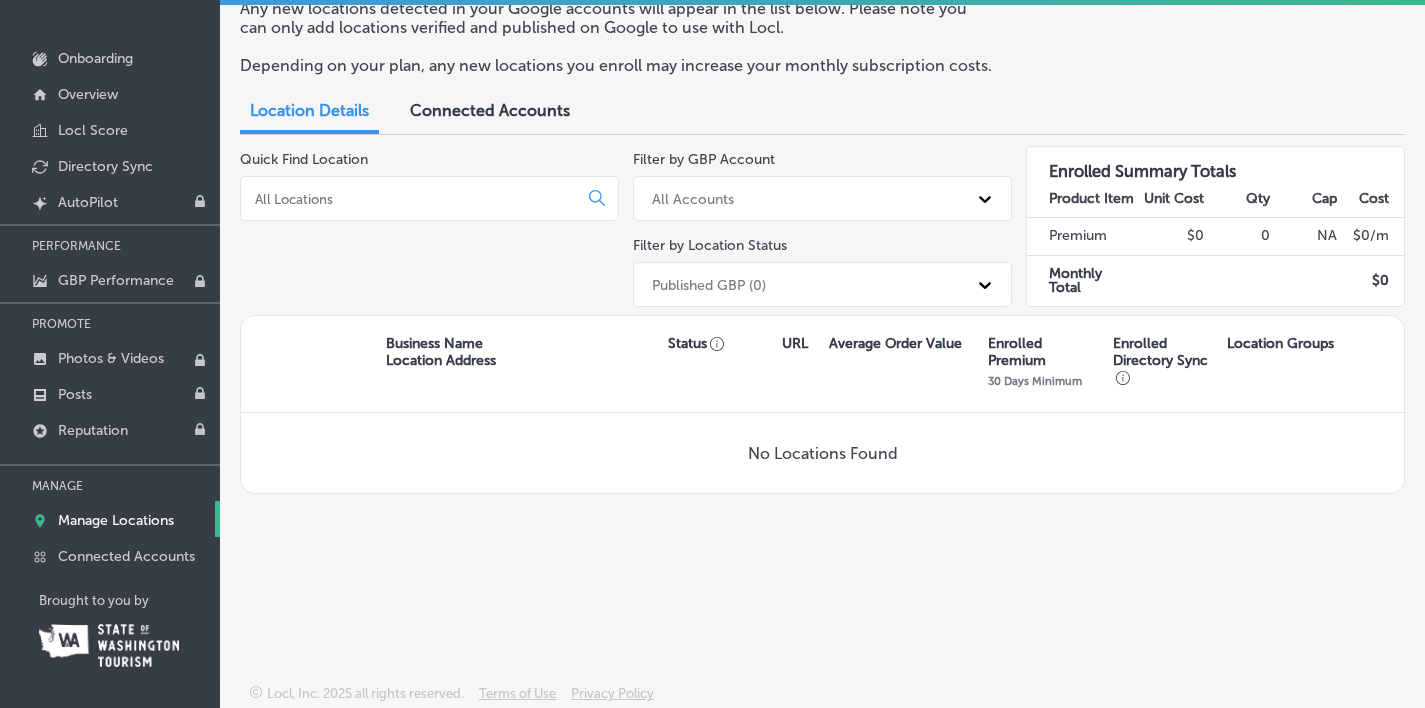 click on "Connected Accounts" at bounding box center [490, 110] 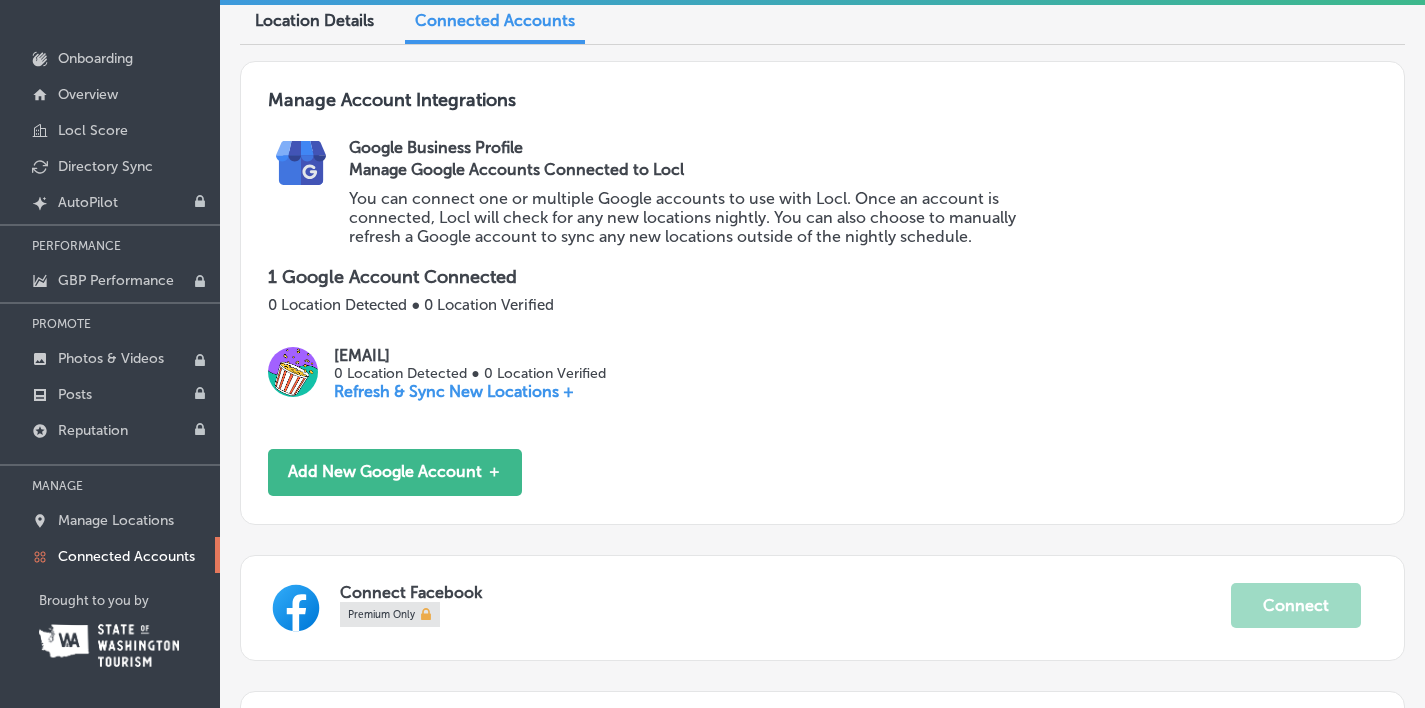 scroll, scrollTop: 81, scrollLeft: 0, axis: vertical 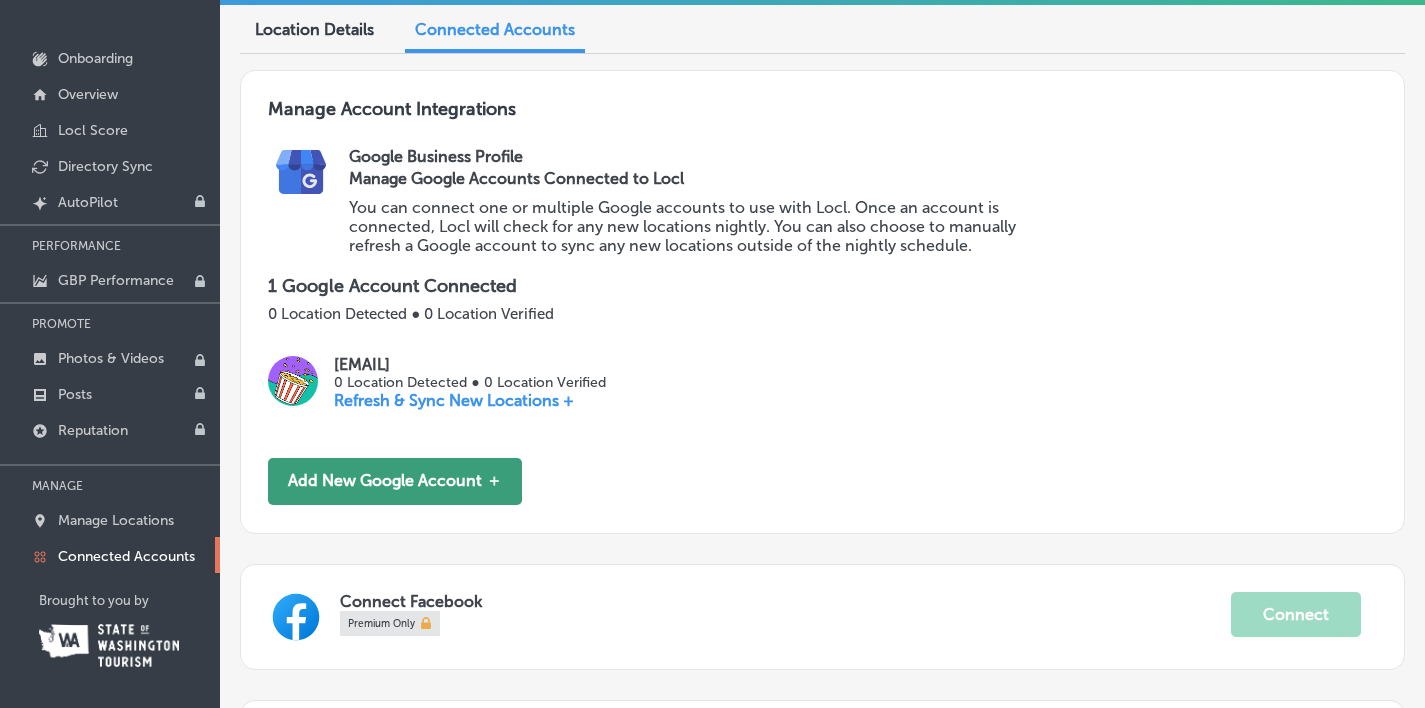 click on "Add New Google Account ＋" at bounding box center (395, 481) 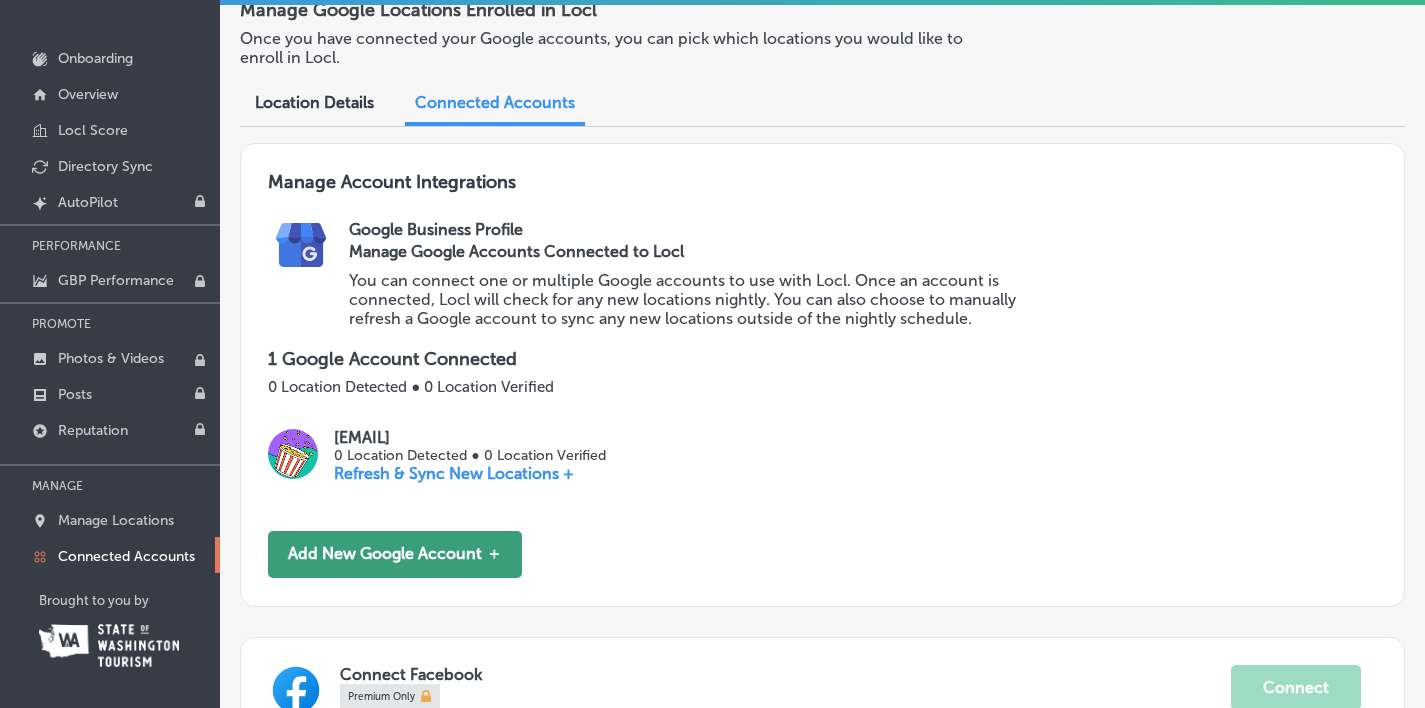 scroll, scrollTop: 6, scrollLeft: 0, axis: vertical 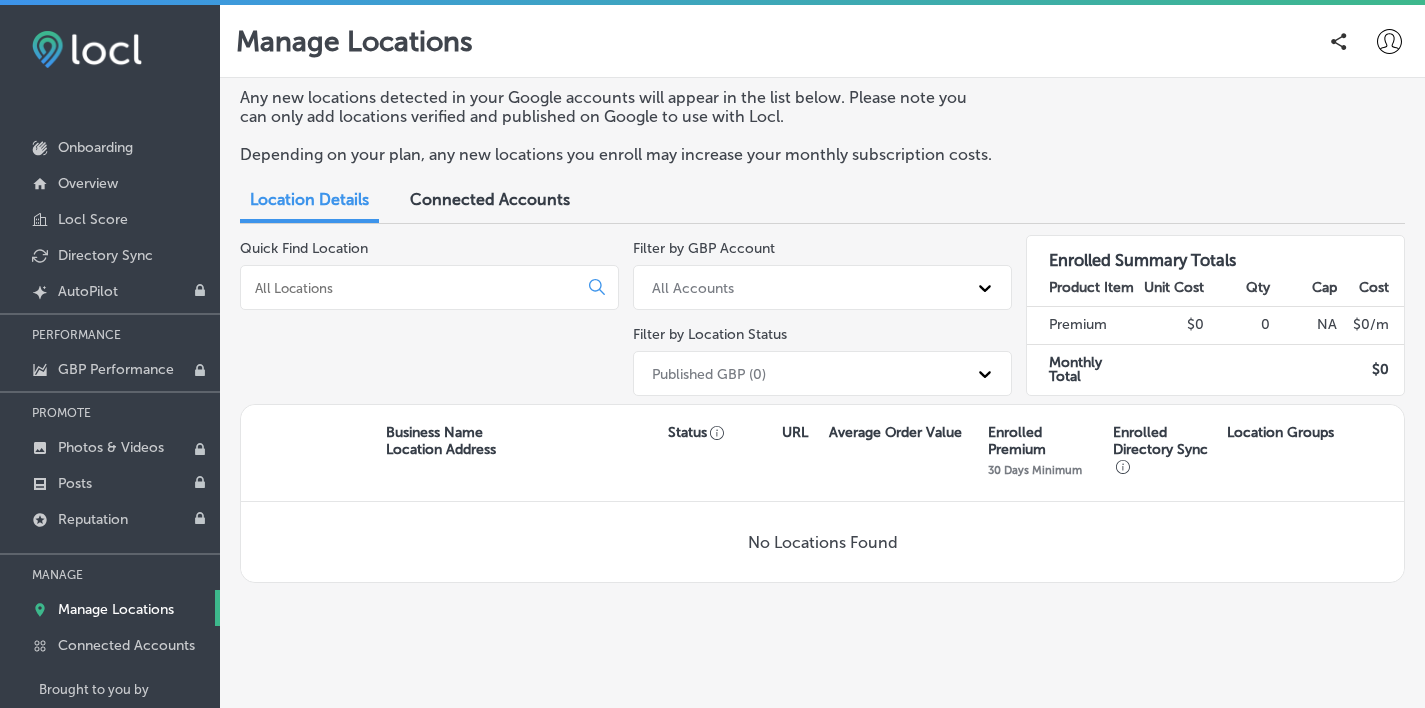 click at bounding box center [413, 288] 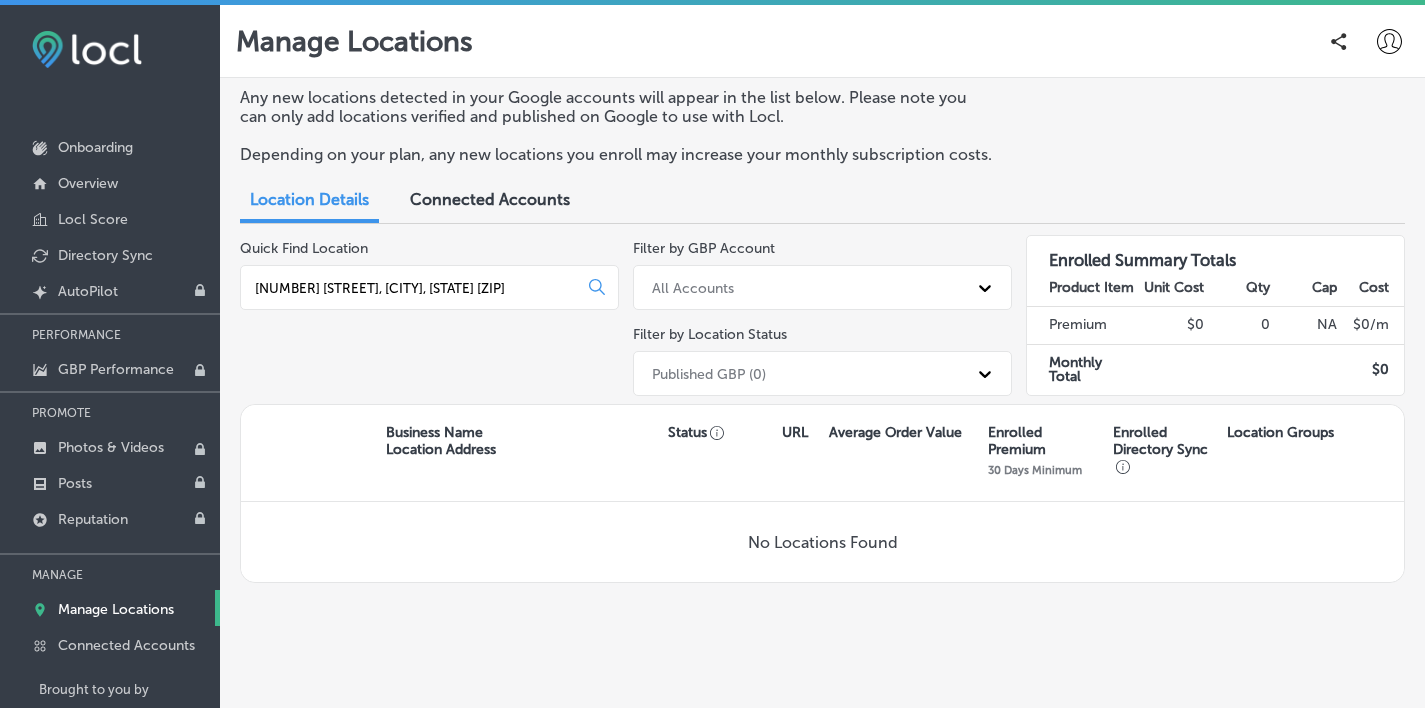 type on "[NUMBER] [STREET], [CITY], [STATE] [ZIP]" 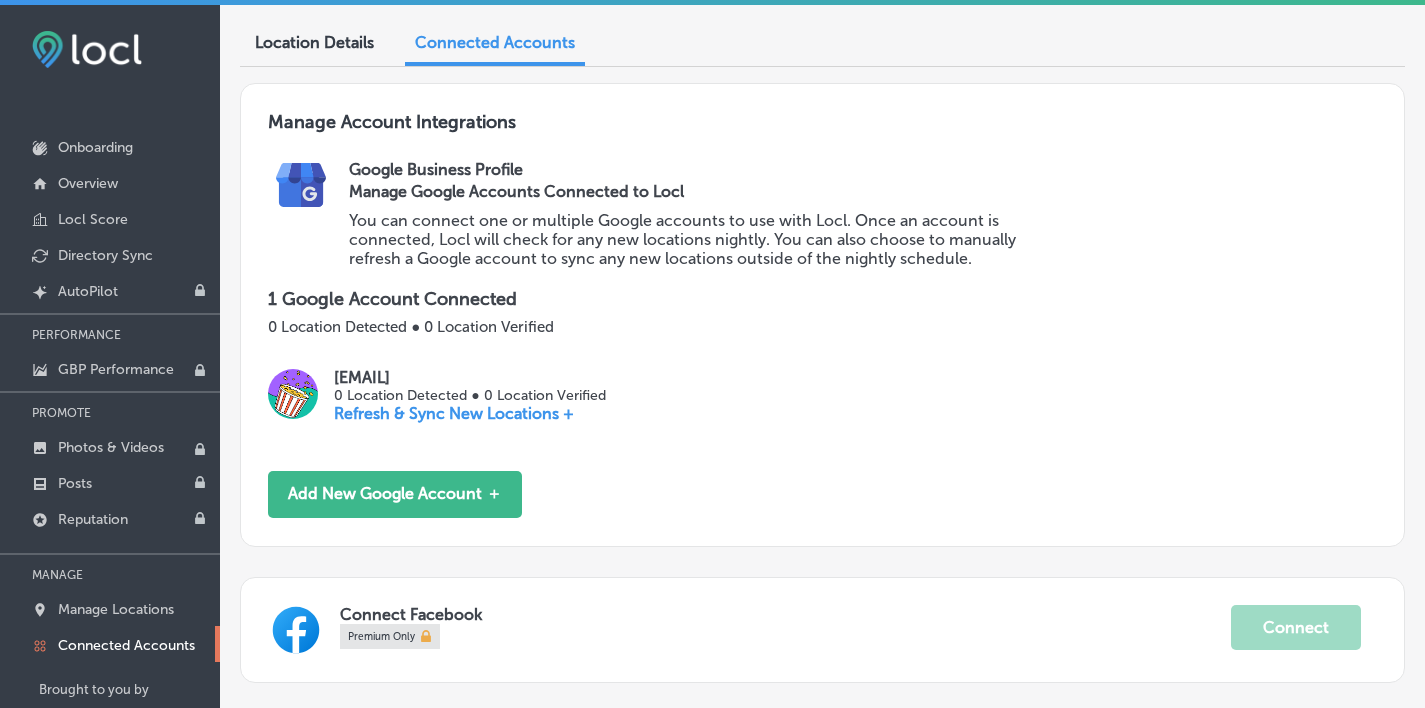 scroll, scrollTop: 160, scrollLeft: 0, axis: vertical 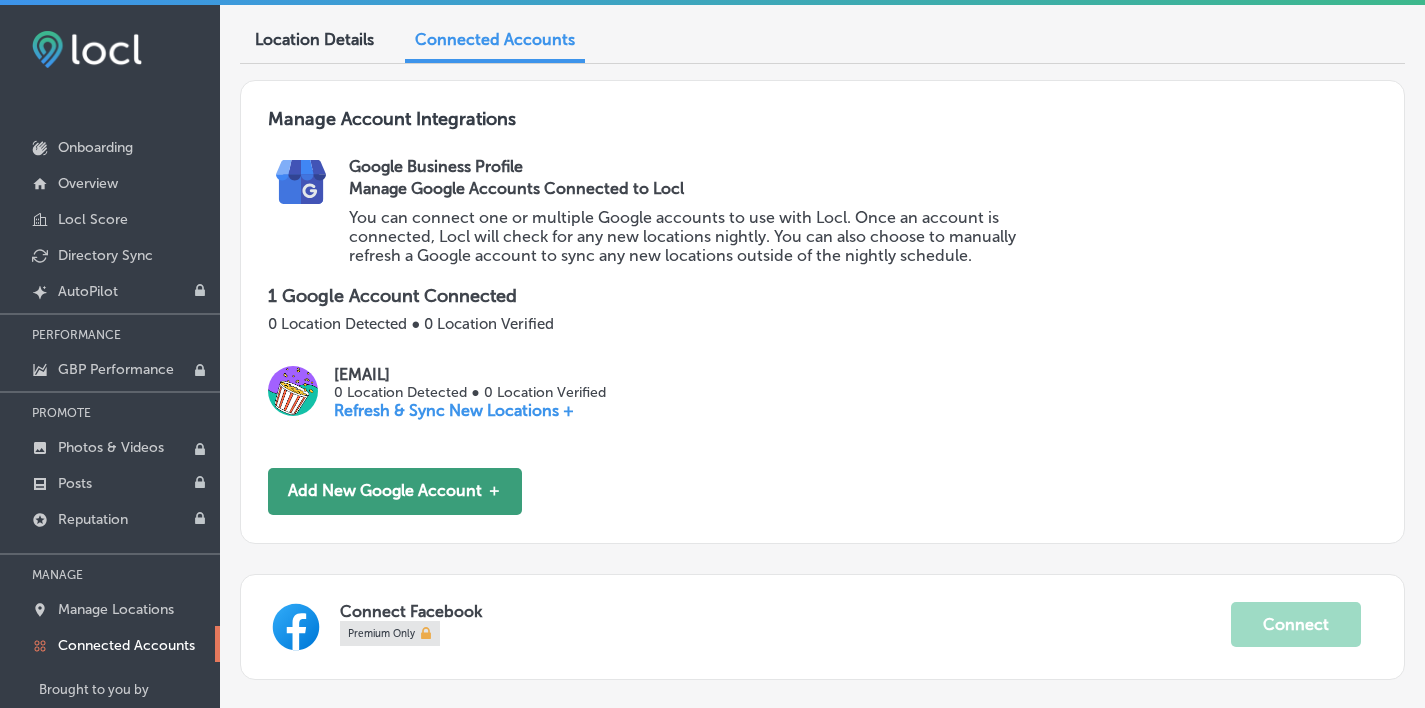click on "Add New Google Account ＋" at bounding box center [395, 491] 